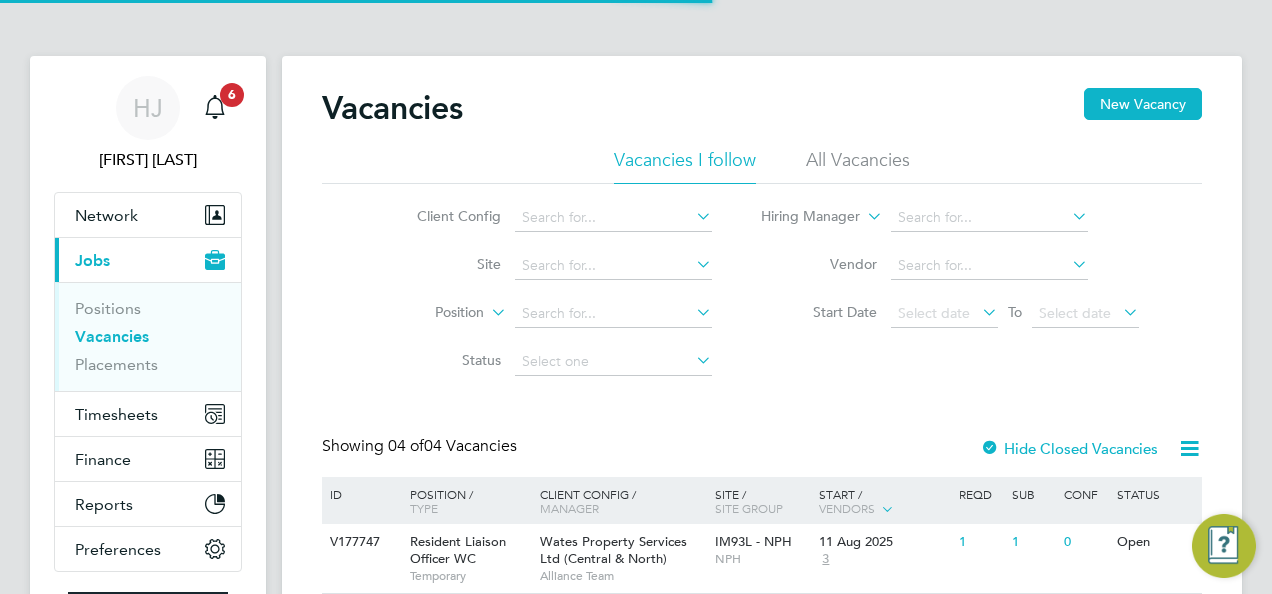 scroll, scrollTop: 0, scrollLeft: 0, axis: both 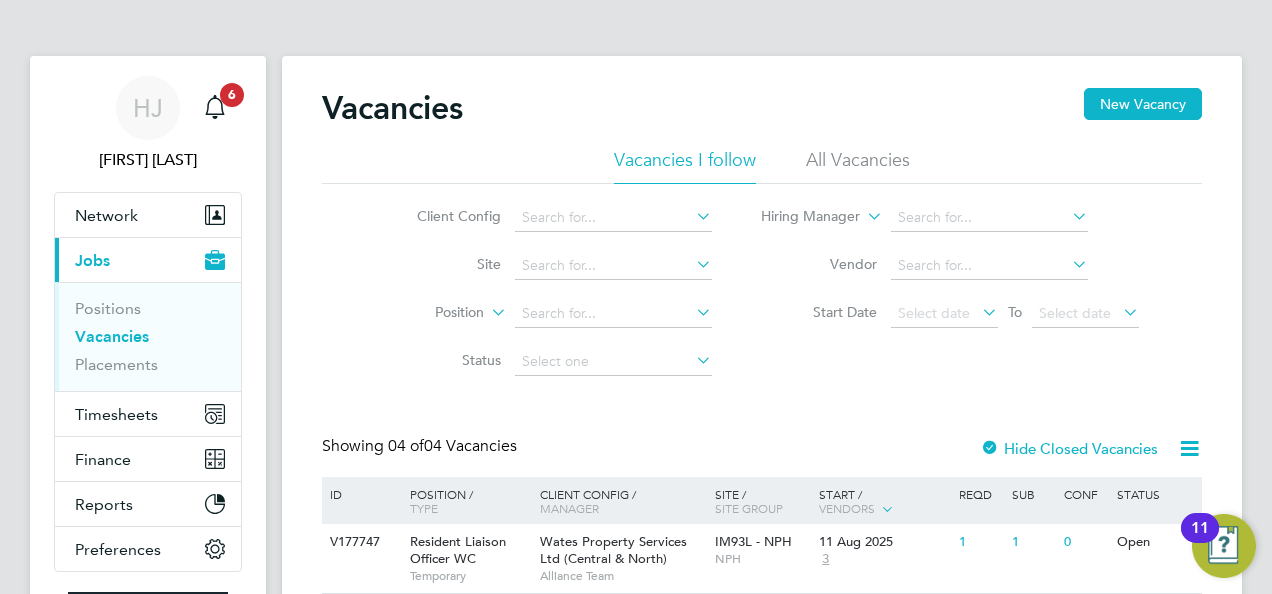 click on "Client Config     Site     Position     Status   Hiring Manager     Vendor   Start Date
Select date
To
Select date" 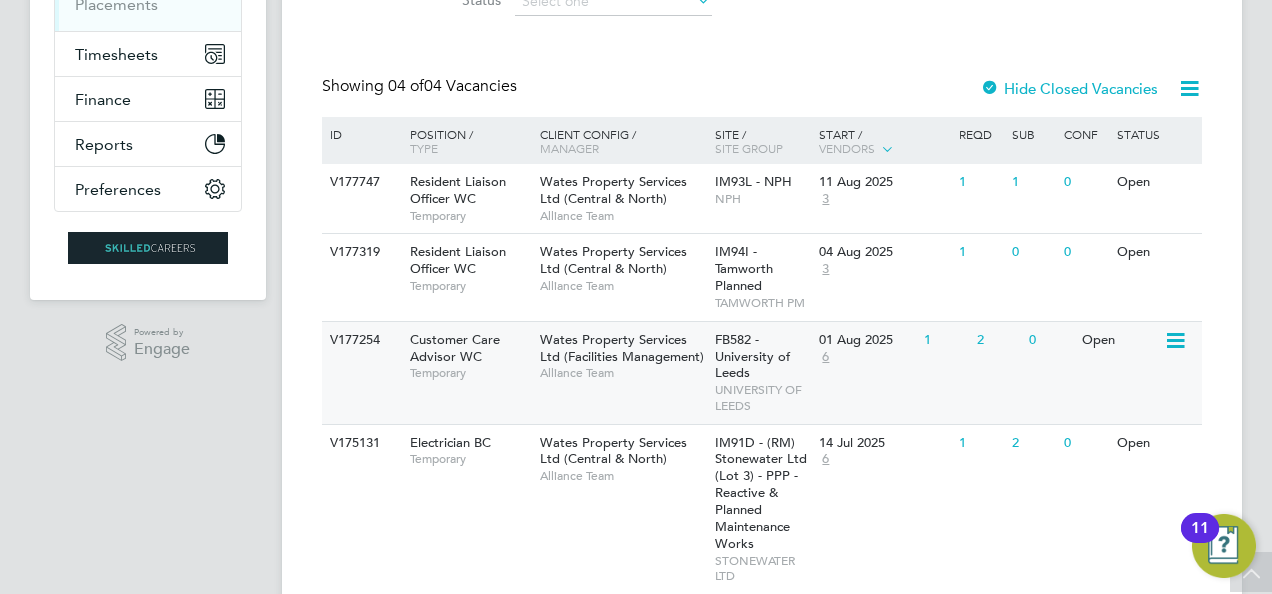 scroll, scrollTop: 392, scrollLeft: 0, axis: vertical 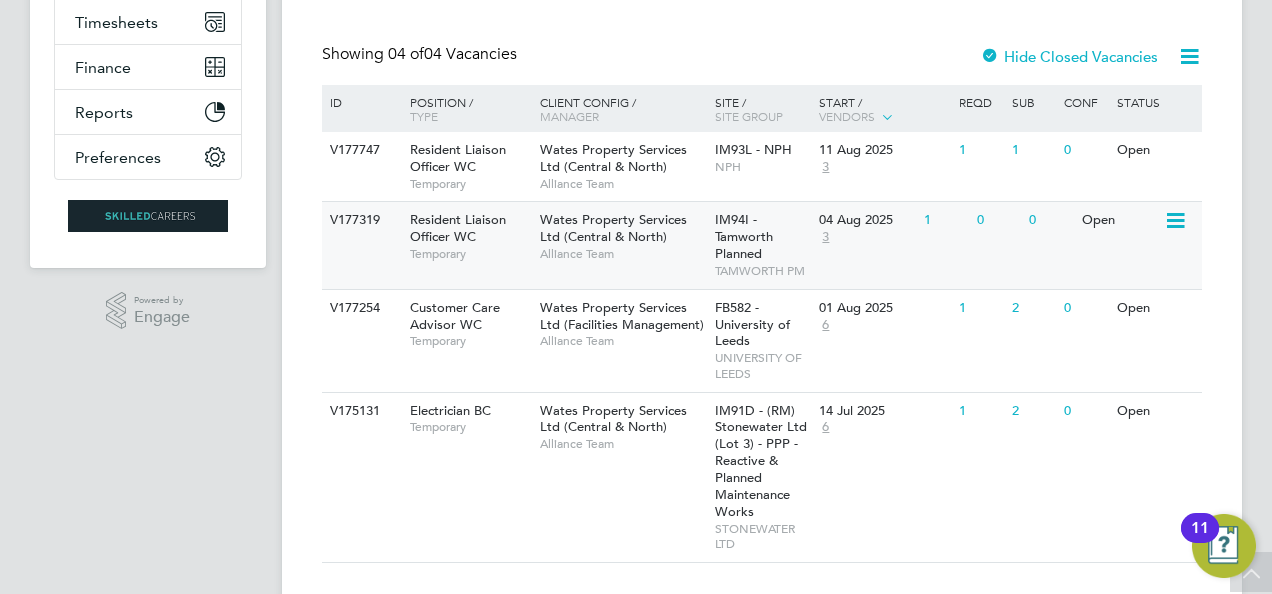 click on "Open" 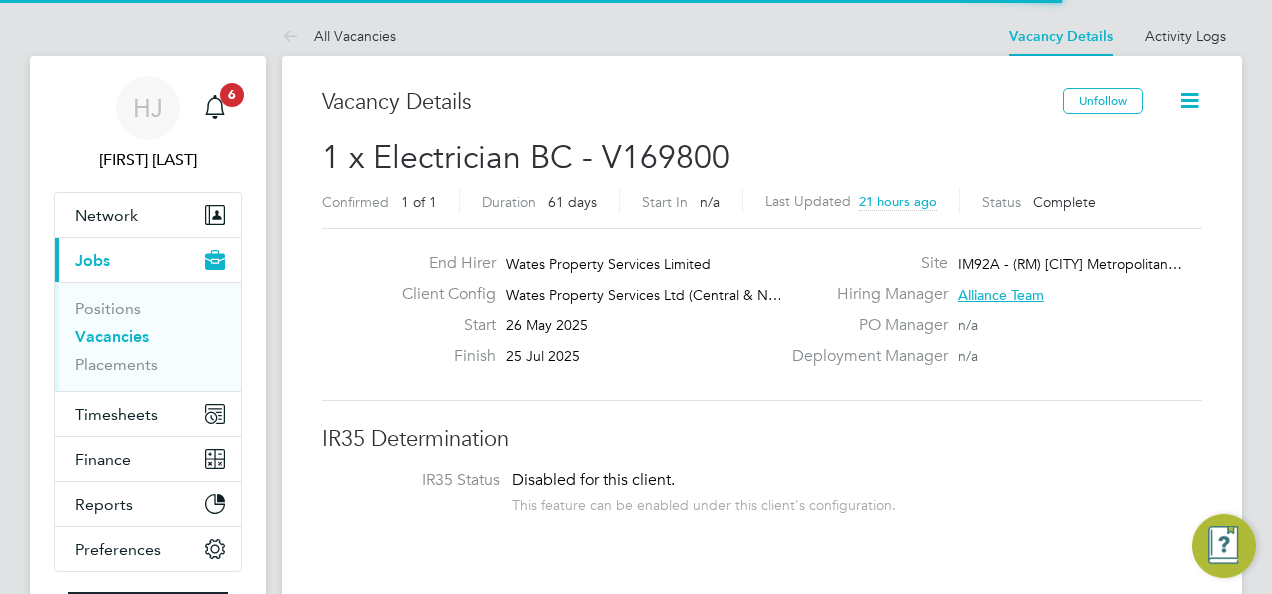 scroll, scrollTop: 0, scrollLeft: 0, axis: both 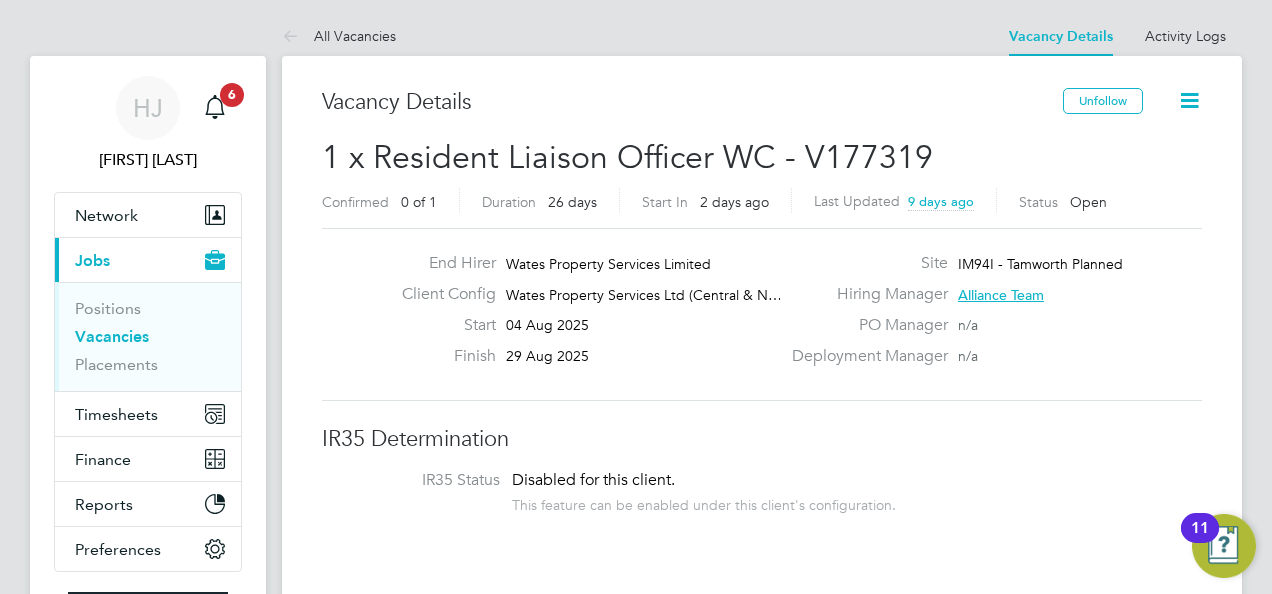 click on "Hiring Manager" 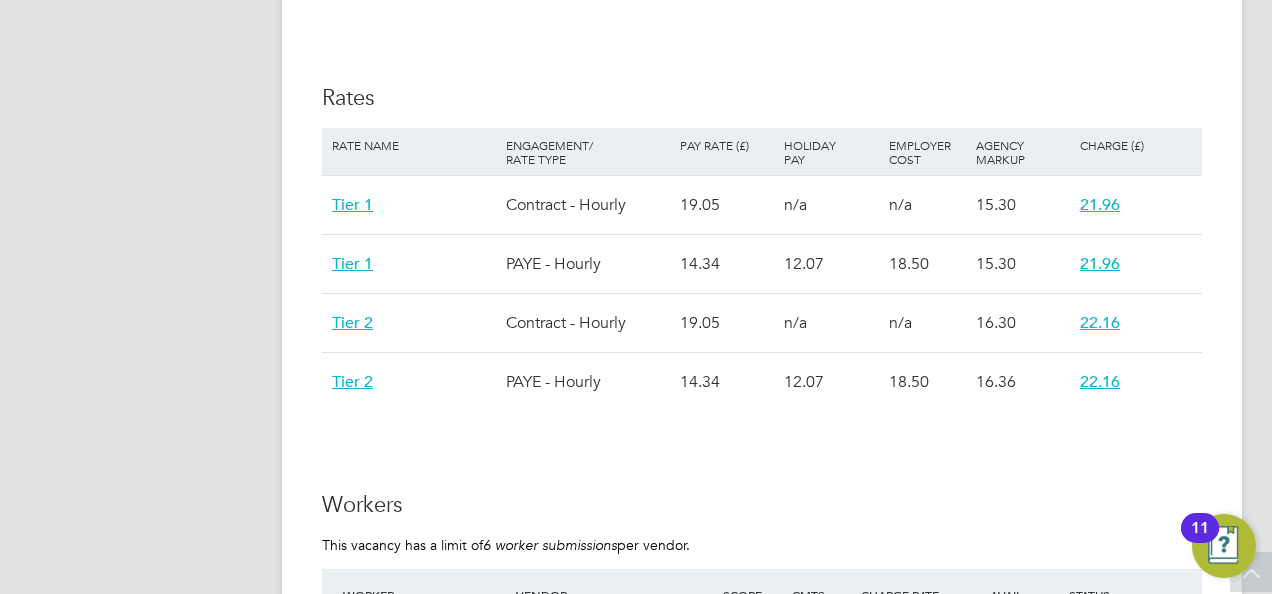scroll, scrollTop: 1280, scrollLeft: 0, axis: vertical 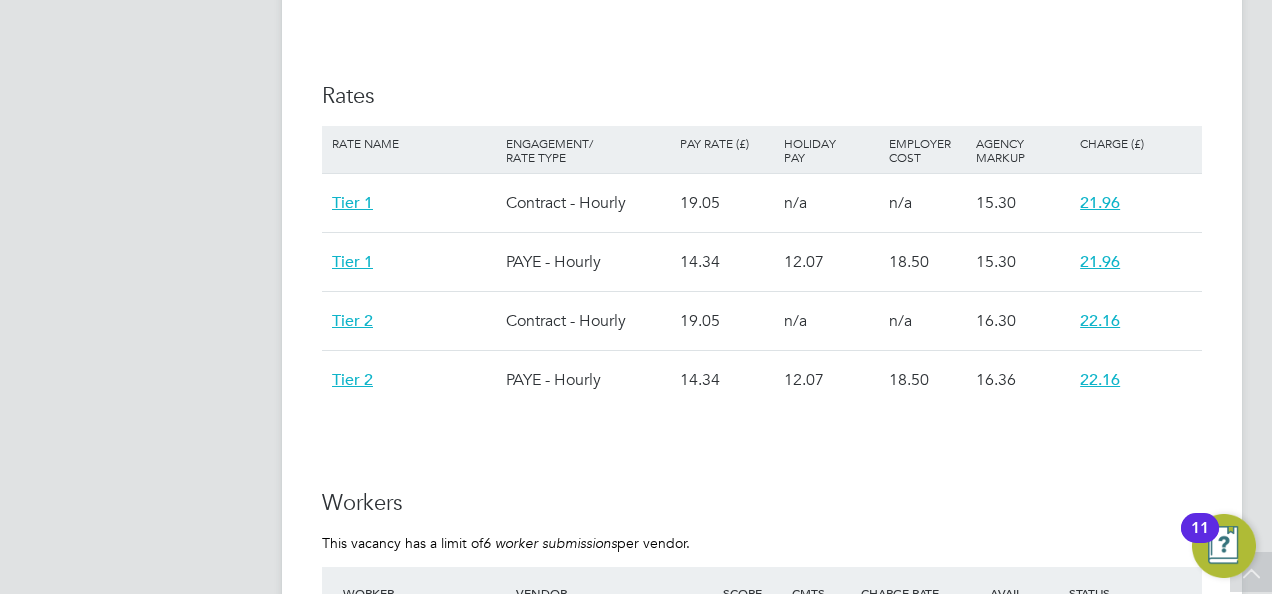click on "HJ   [FIRST] [LAST]   Notifications
6   Applications:   Network
Team Members   Businesses   Sites   Workers   Contacts   Current page:   Jobs
Positions   Vacancies   Placements   Timesheets
Timesheets   Expenses   Finance
Invoices & Credit Notes   Statements   Payments   Reports
Margin Report   Report Downloads   Preferences
My Business   Branding   Doc. Requirements   VMS Configurations   Notifications   Activity Logs
.st0{fill:#C0C1C2;}
Powered by Engage" at bounding box center (148, 168) 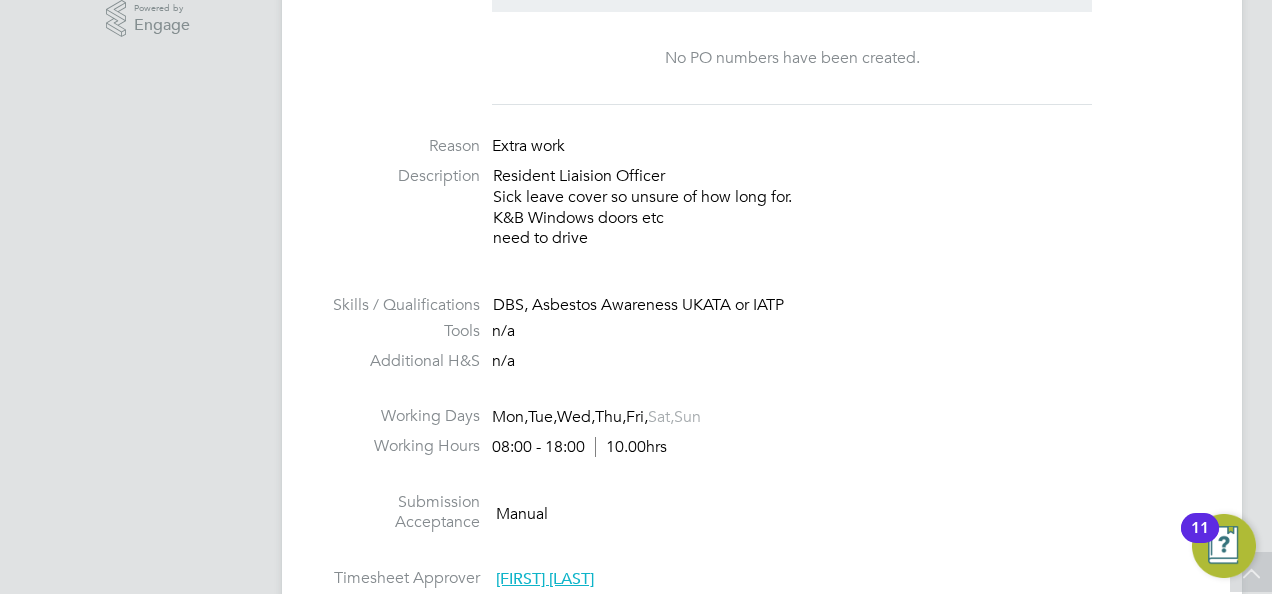 scroll, scrollTop: 520, scrollLeft: 0, axis: vertical 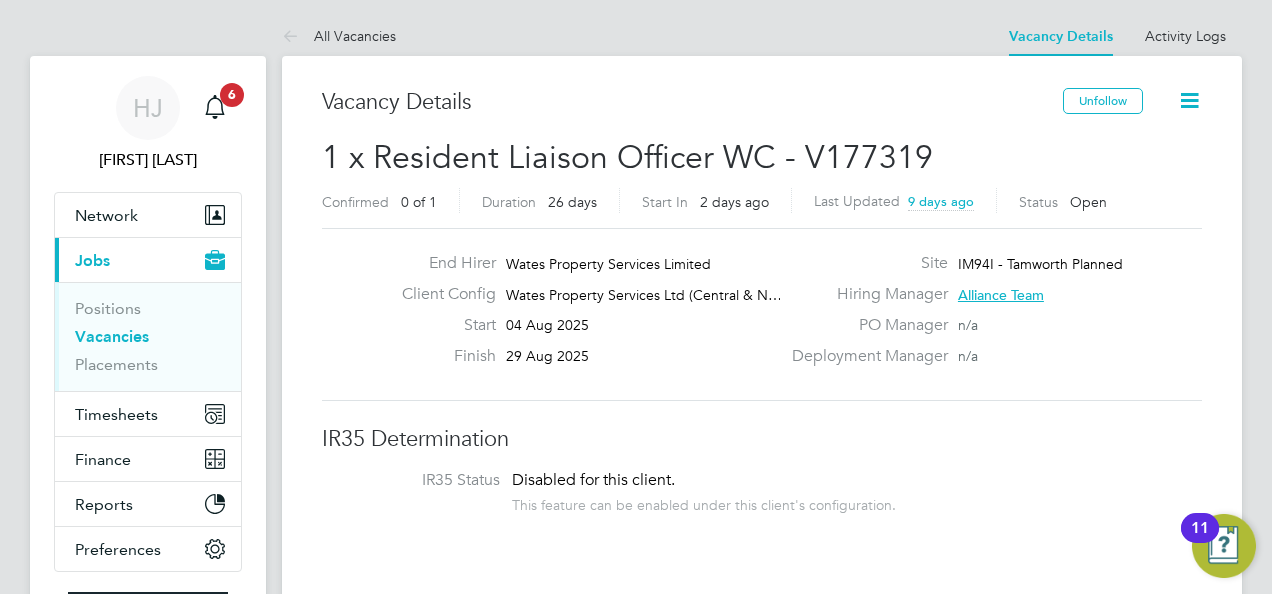 click on "IR35 Determination" 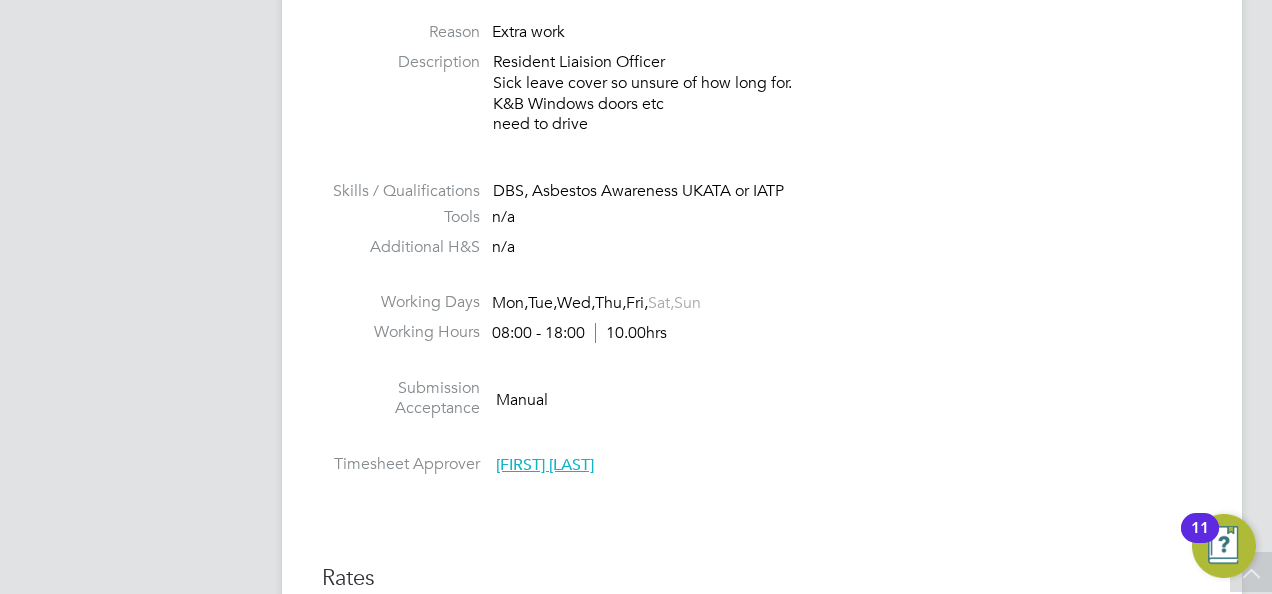 scroll, scrollTop: 800, scrollLeft: 0, axis: vertical 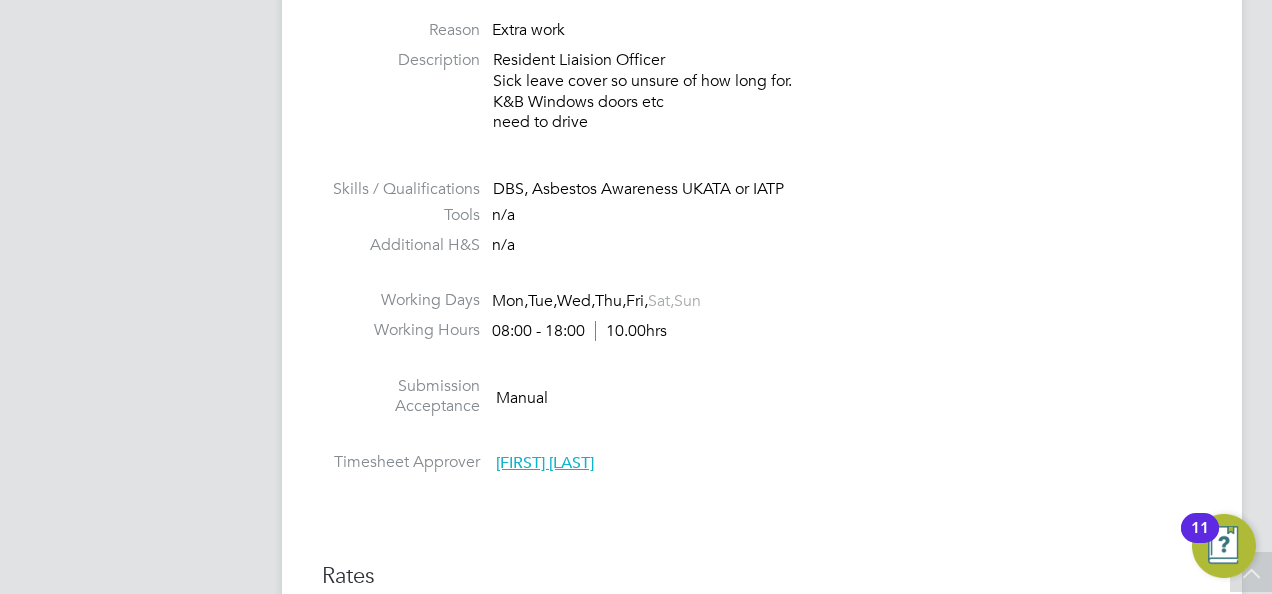 click 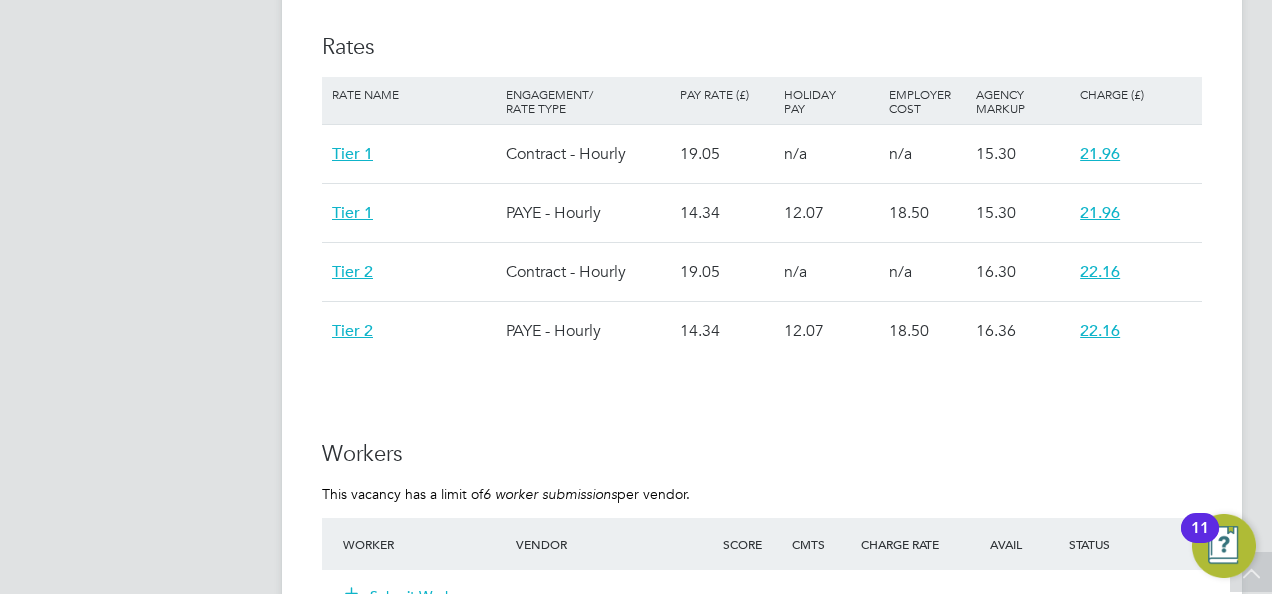 scroll, scrollTop: 1360, scrollLeft: 0, axis: vertical 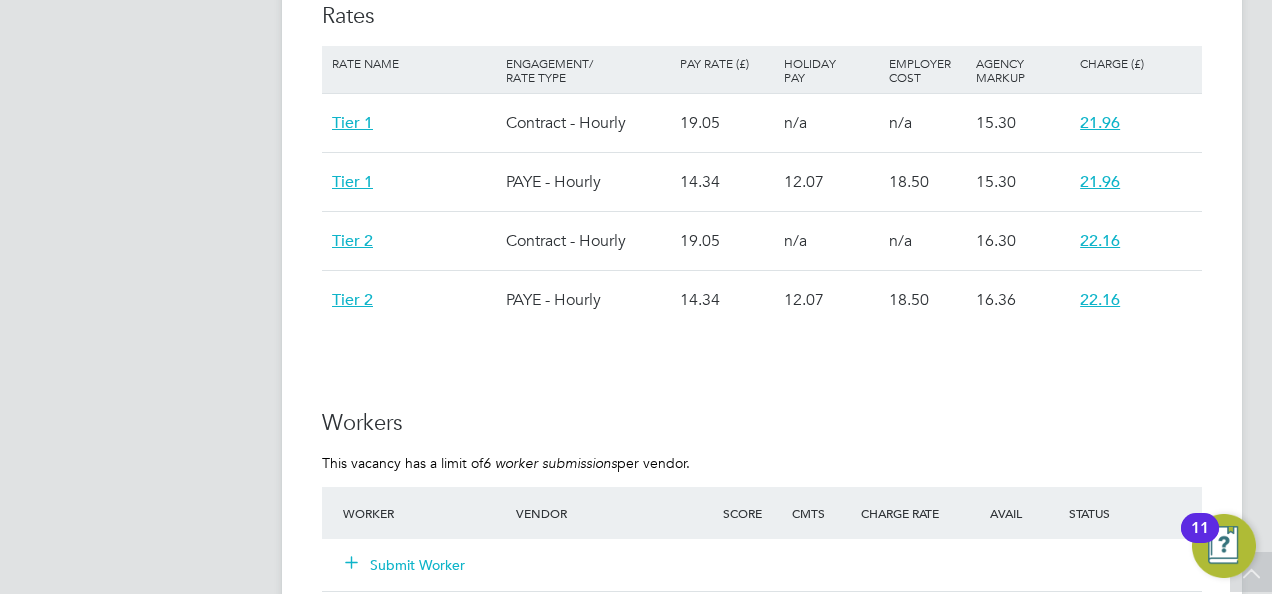 click on "HJ   [FIRST] [LAST]   Notifications
6   Applications:   Network
Team Members   Businesses   Sites   Workers   Contacts   Current page:   Jobs
Positions   Vacancies   Placements   Timesheets
Timesheets   Expenses   Finance
Invoices & Credit Notes   Statements   Payments   Reports
Margin Report   Report Downloads   Preferences
My Business   Branding   Doc. Requirements   VMS Configurations   Notifications   Activity Logs
.st0{fill:#C0C1C2;}
Powered by Engage" at bounding box center (148, 88) 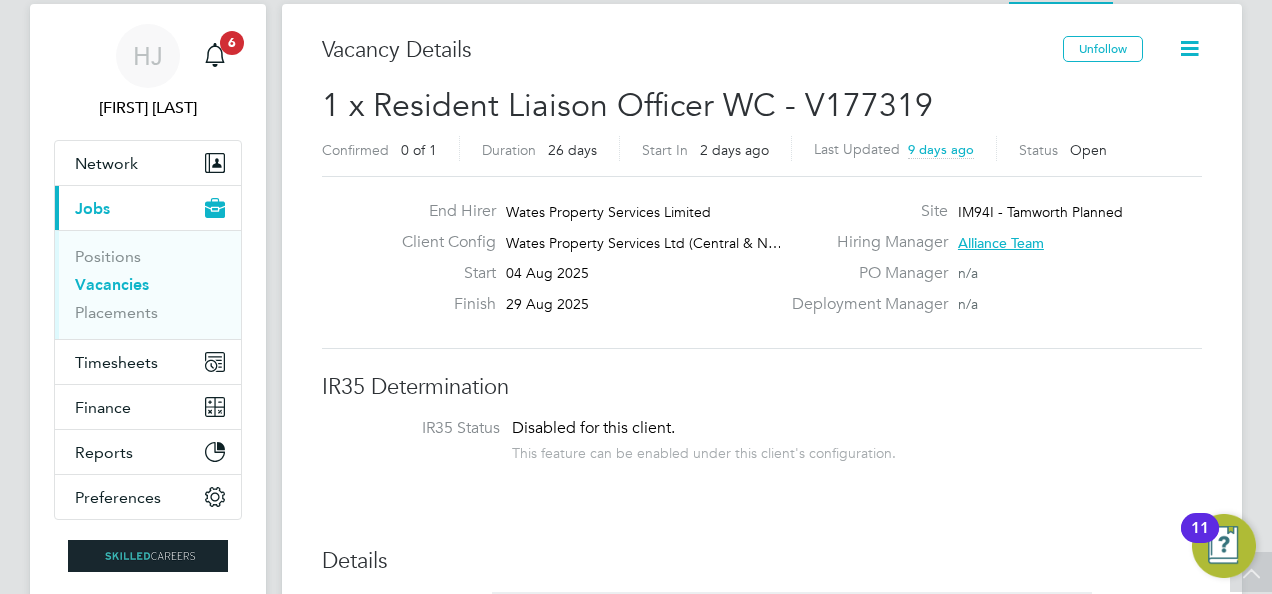 scroll, scrollTop: 0, scrollLeft: 0, axis: both 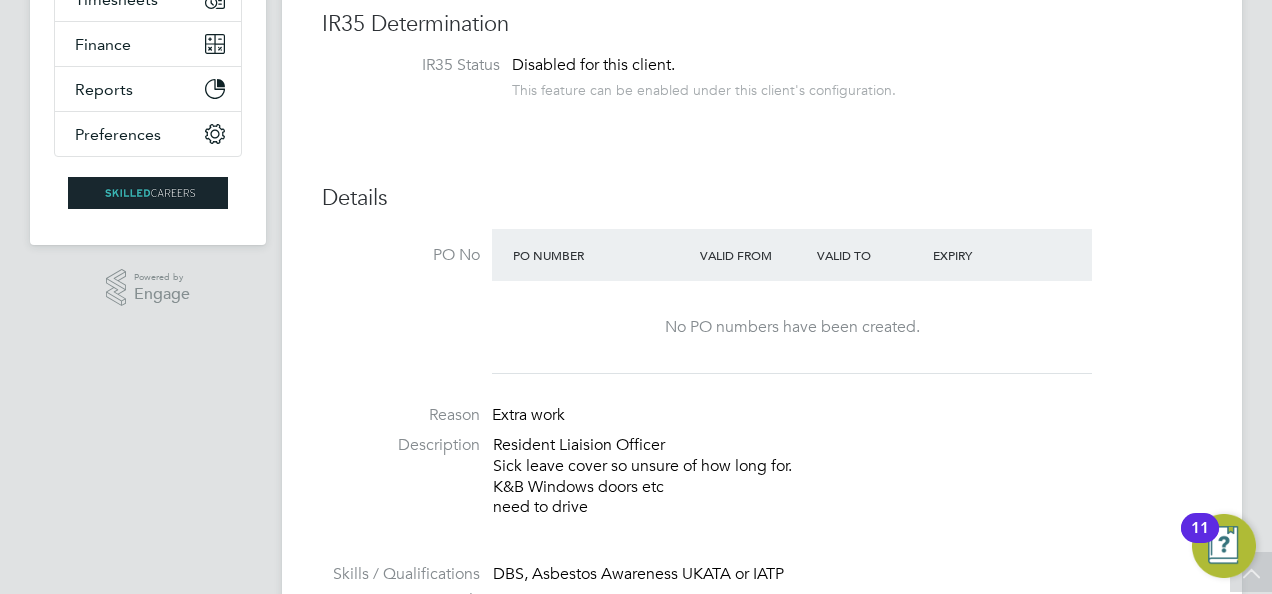 type 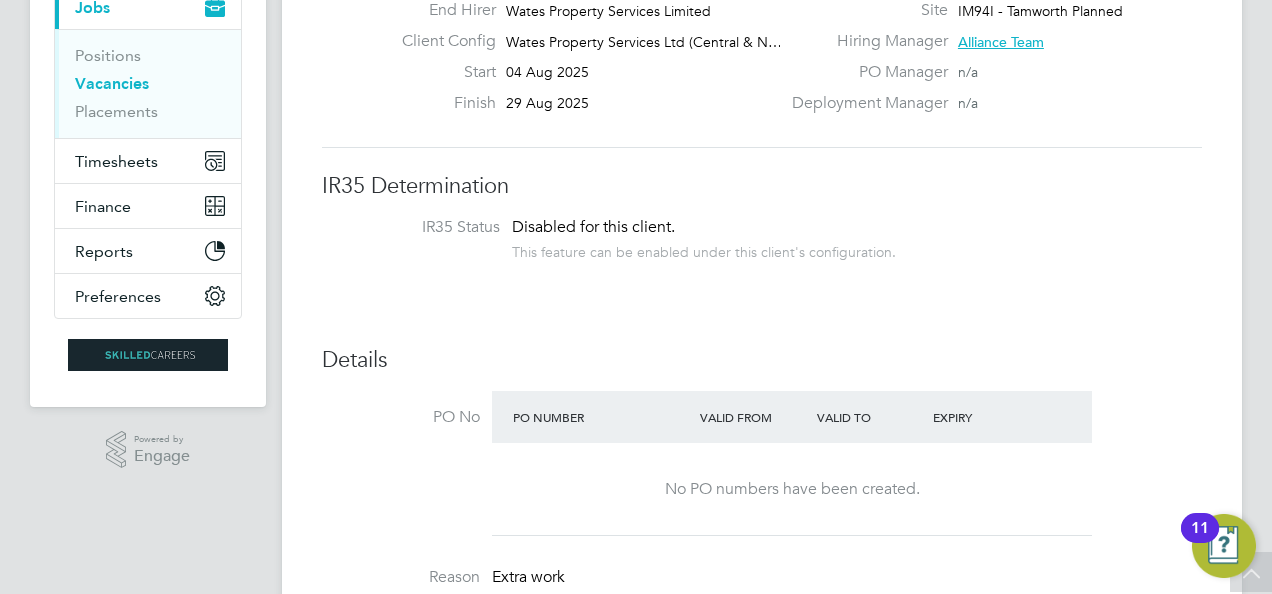 scroll, scrollTop: 0, scrollLeft: 0, axis: both 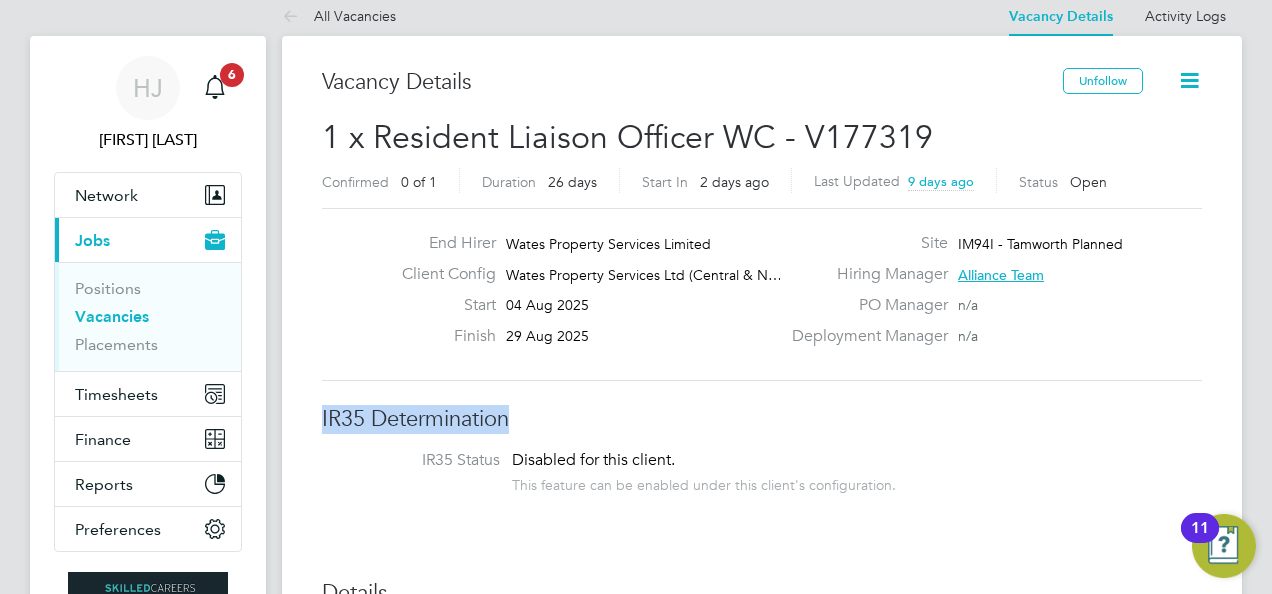 drag, startPoint x: 1140, startPoint y: 408, endPoint x: 1171, endPoint y: 370, distance: 49.0408 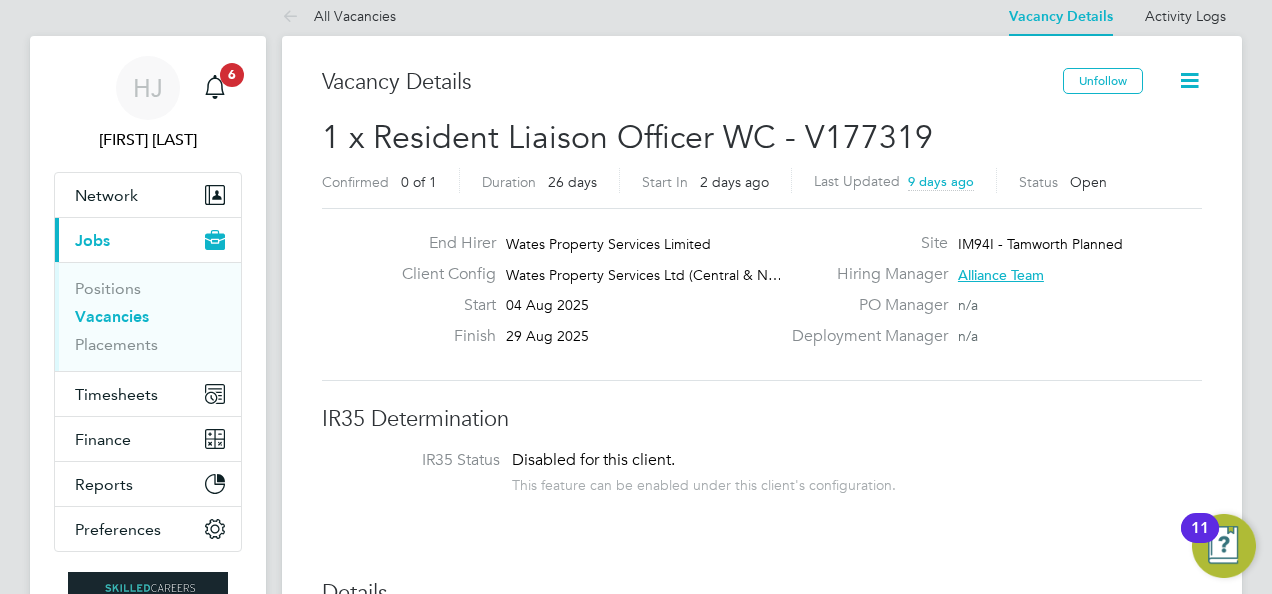 click on "Vacancy Details" 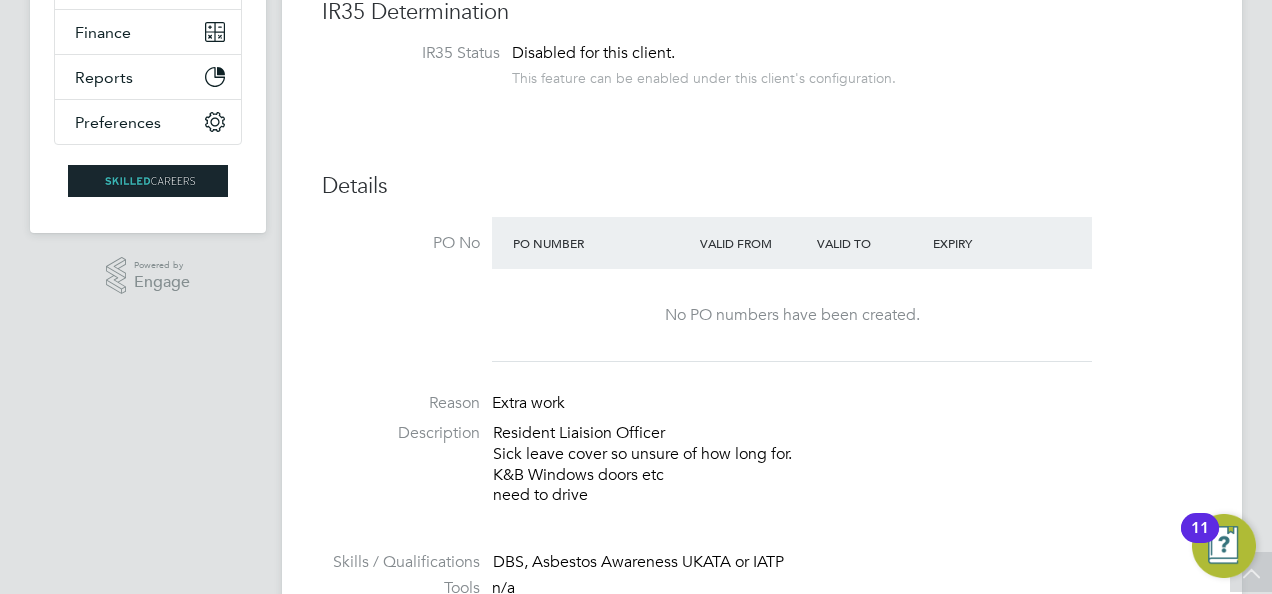 scroll, scrollTop: 460, scrollLeft: 0, axis: vertical 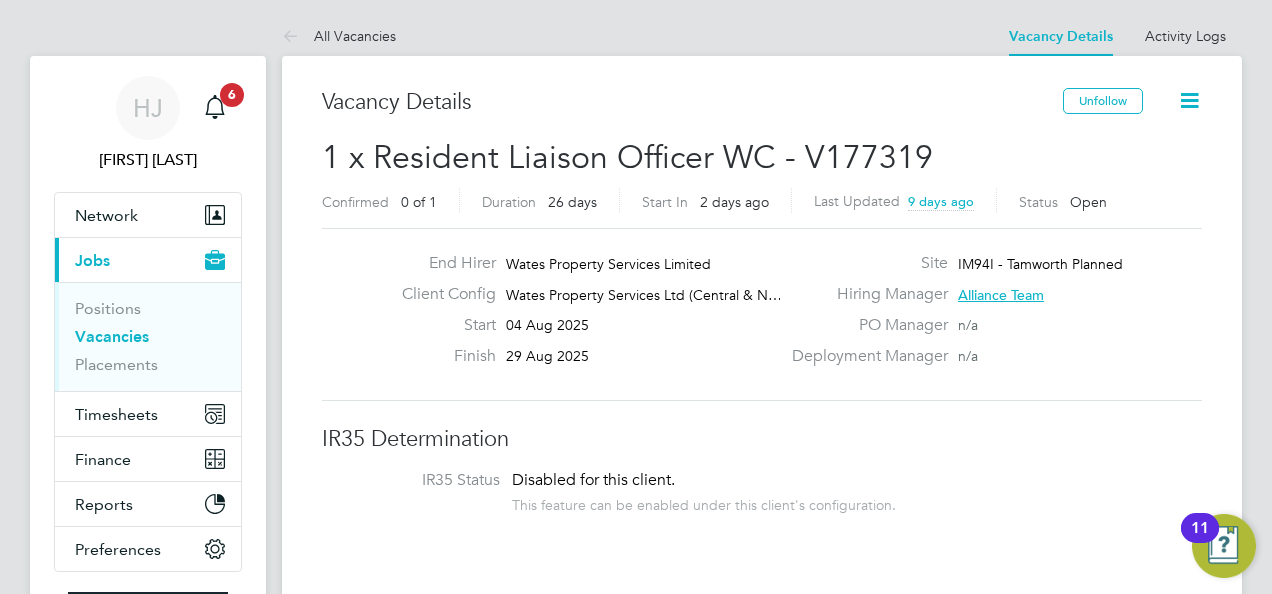 click on "Confirmed   0 of 1 Duration   26 days Start In     2 days ago Last Updated 9 days ago Status   Open" 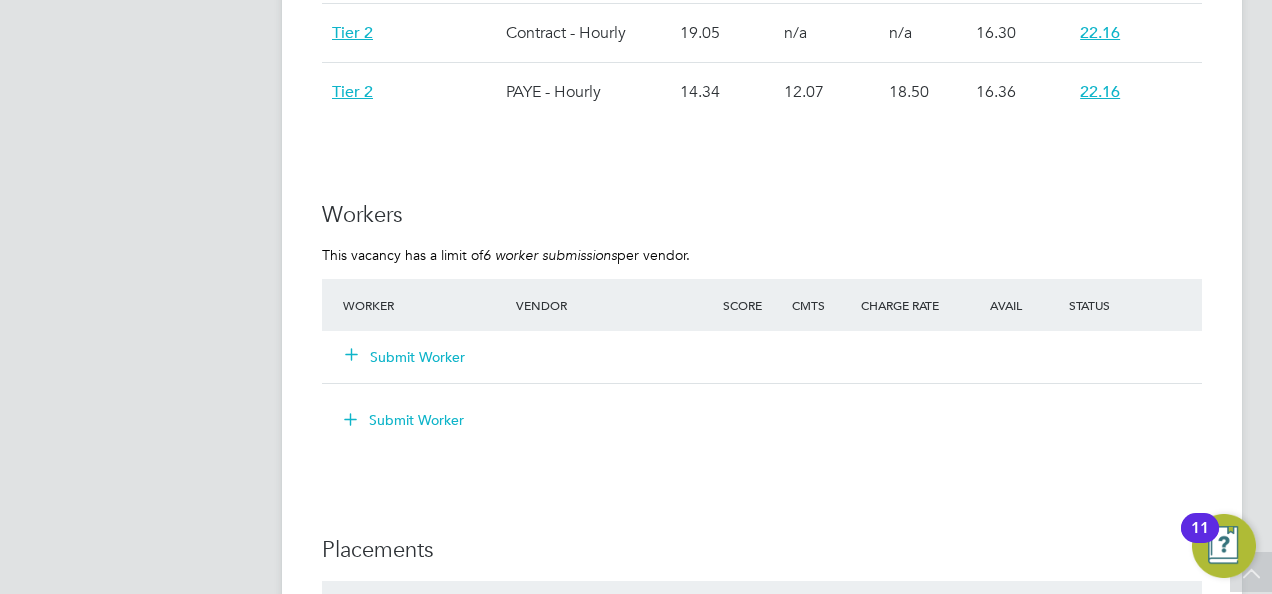 scroll, scrollTop: 1600, scrollLeft: 0, axis: vertical 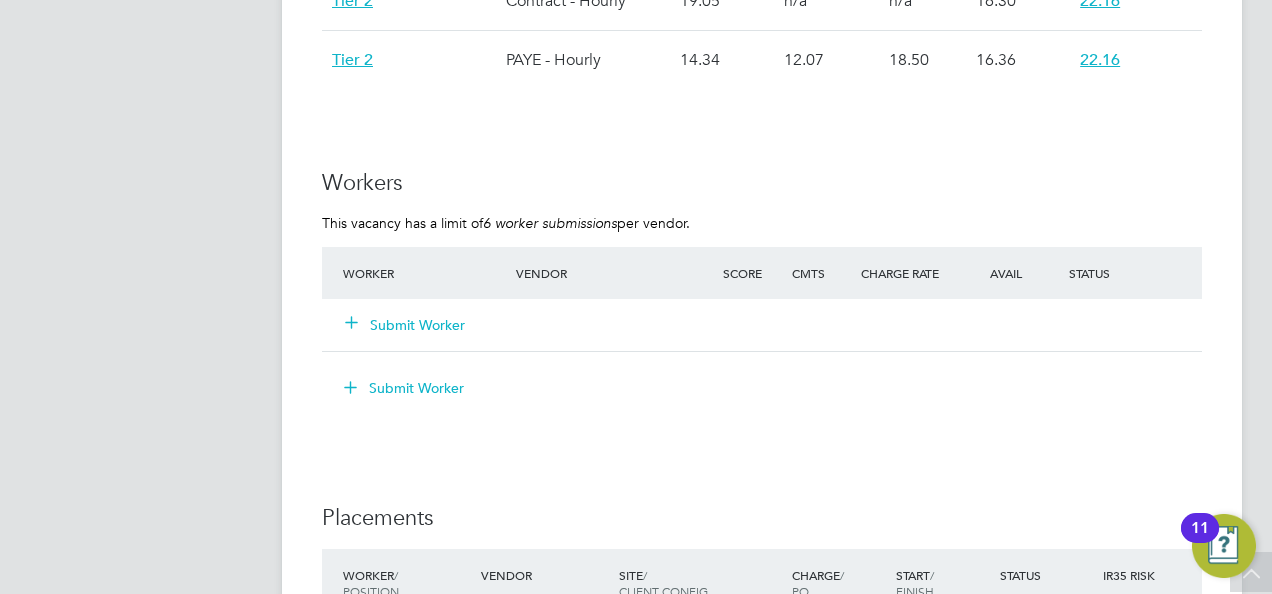 click on "Submit Worker" 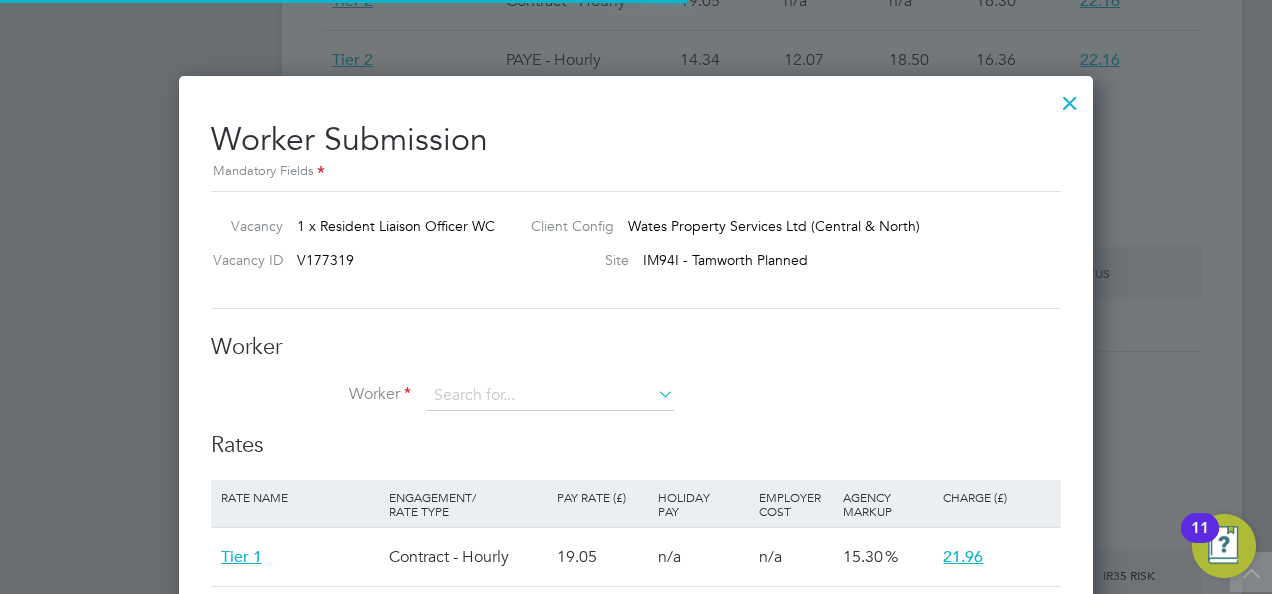 scroll, scrollTop: 1417, scrollLeft: 914, axis: both 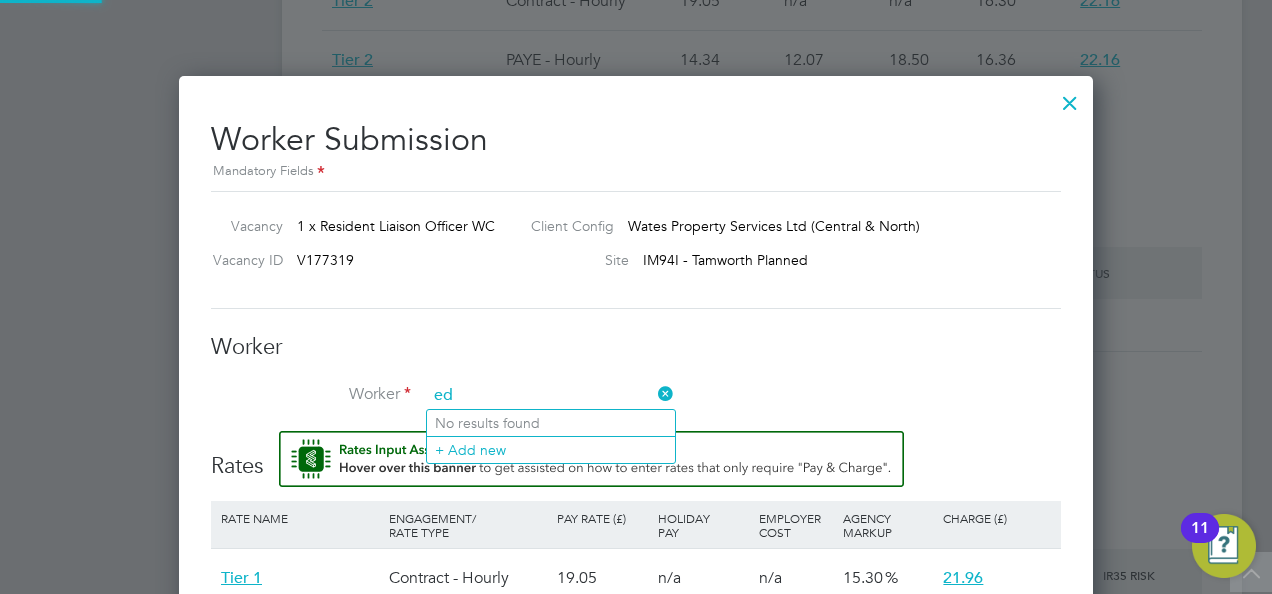 type on "e" 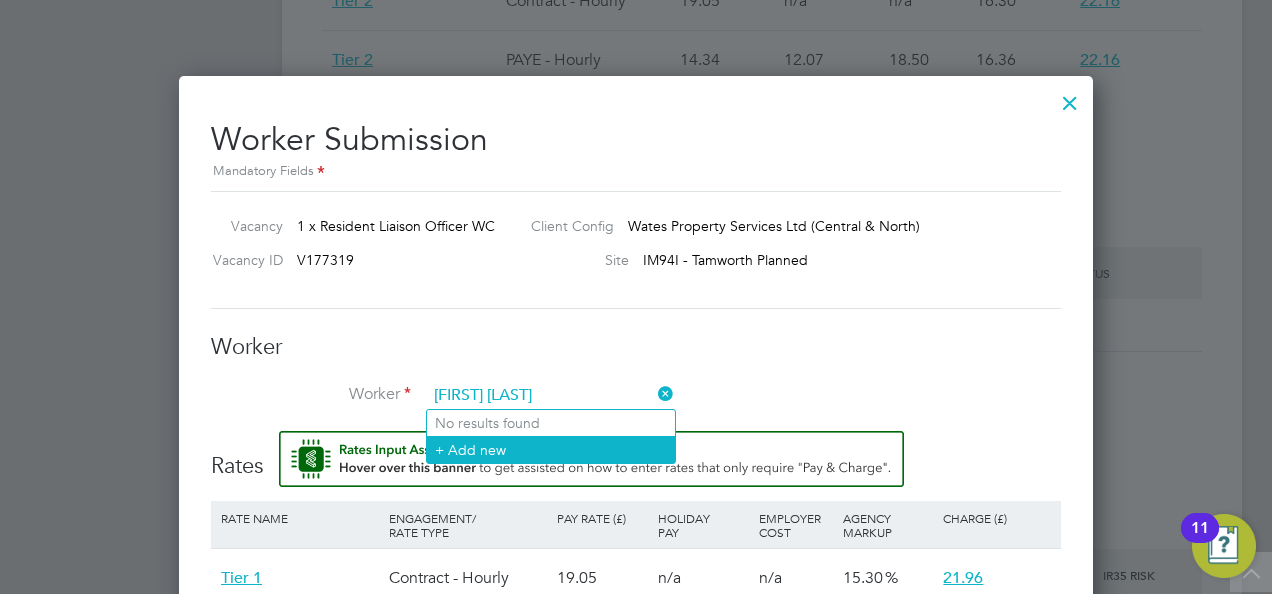 type on "[FIRST] [LAST]" 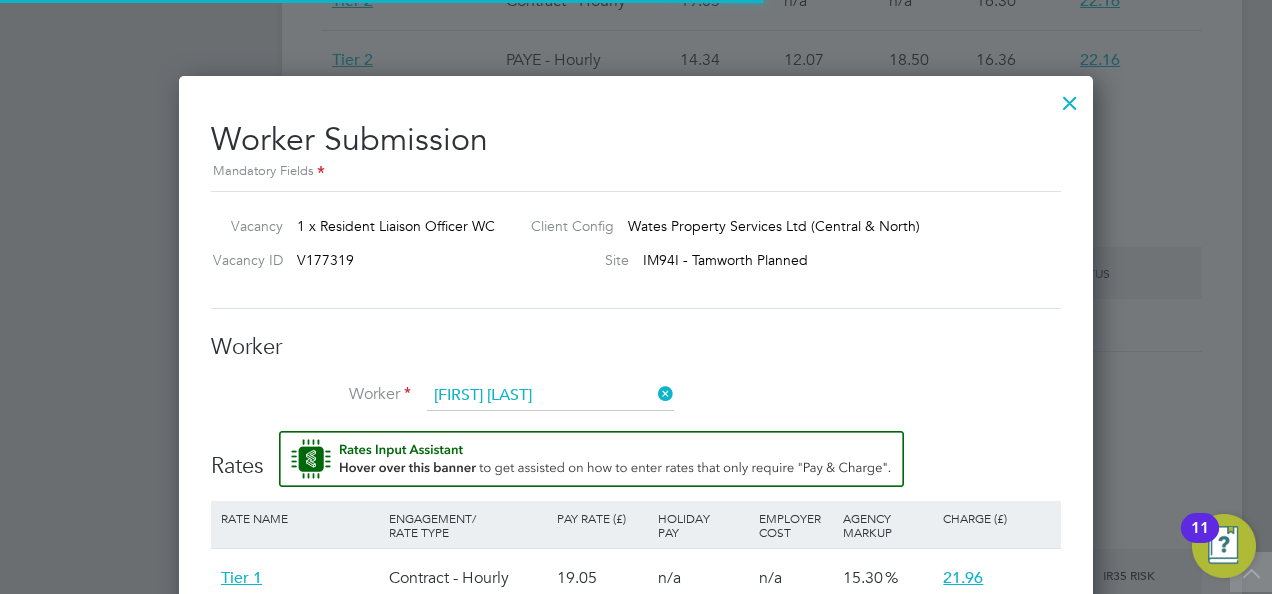 type 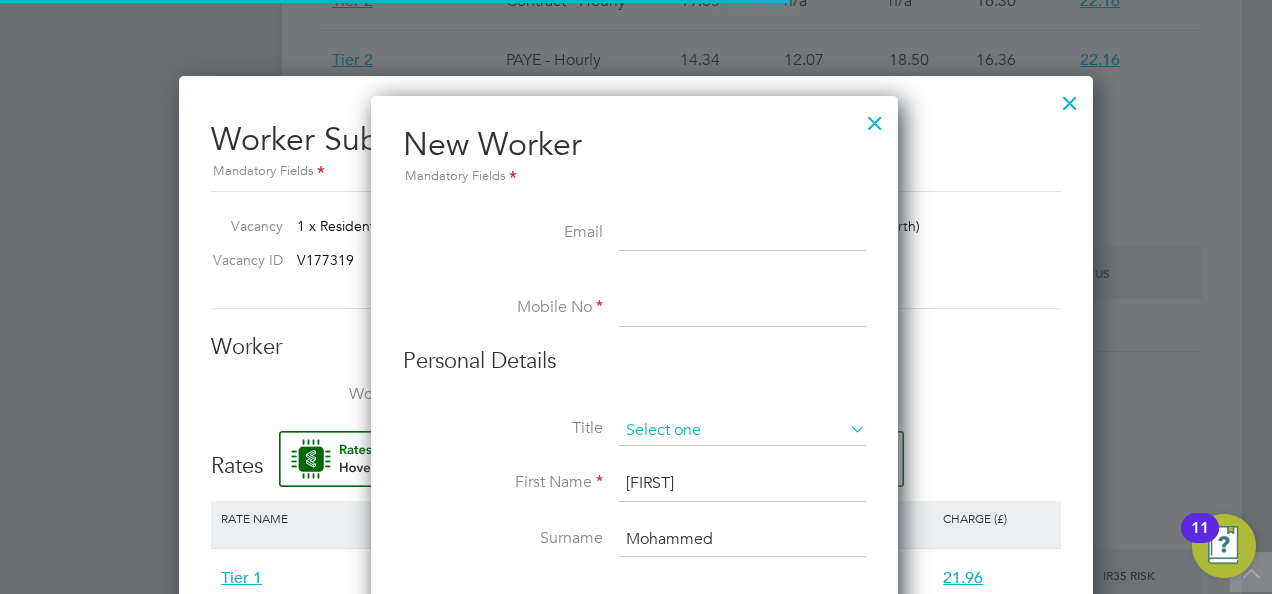scroll, scrollTop: 10, scrollLeft: 10, axis: both 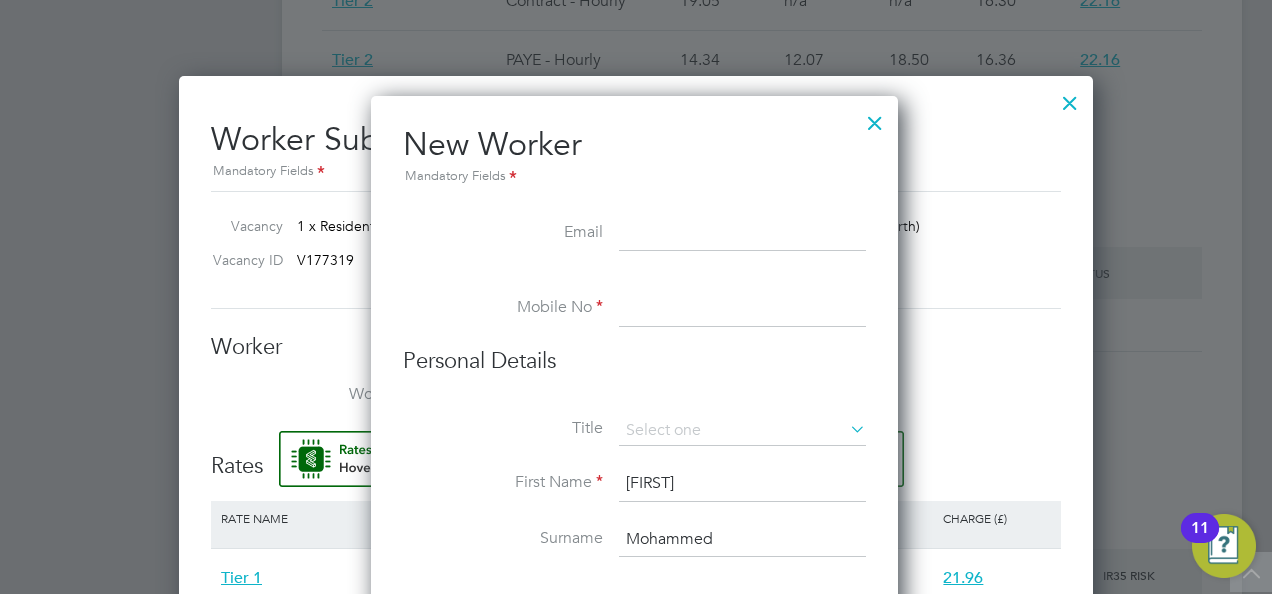 paste on "[EMAIL]" 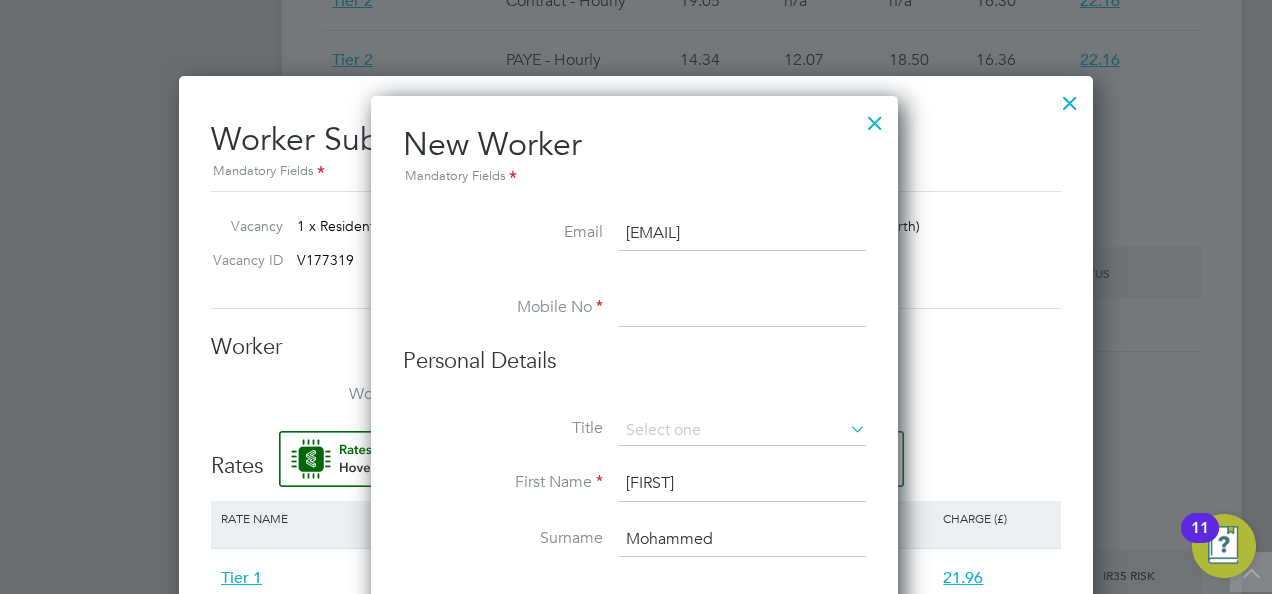 type on "[EMAIL]" 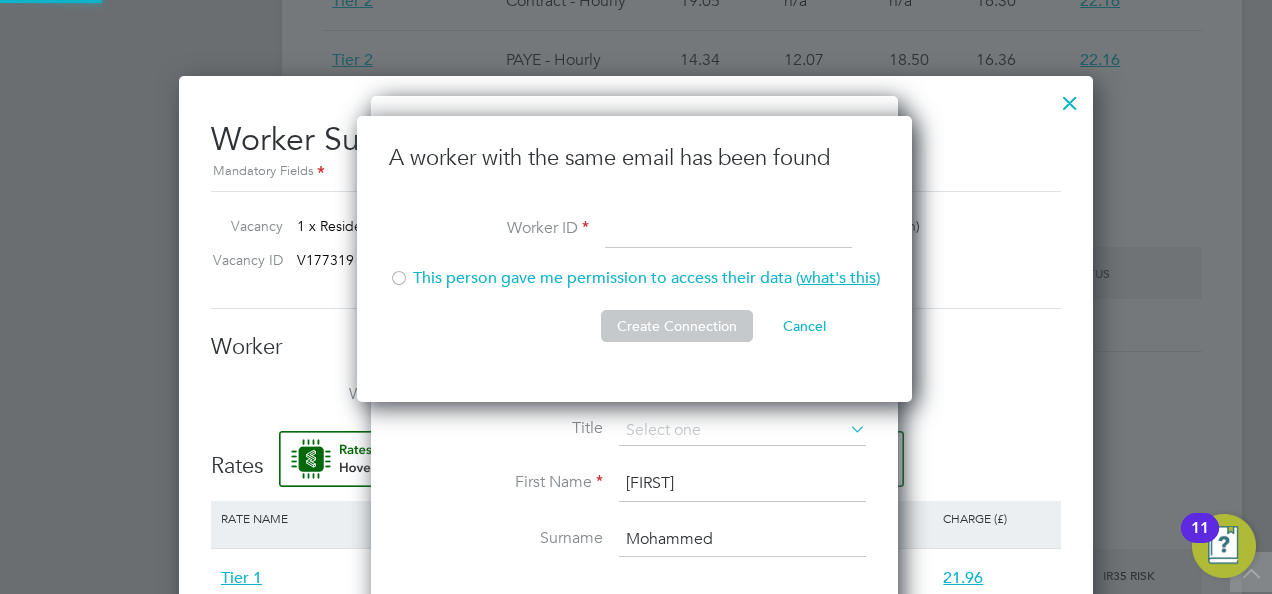scroll, scrollTop: 10, scrollLeft: 10, axis: both 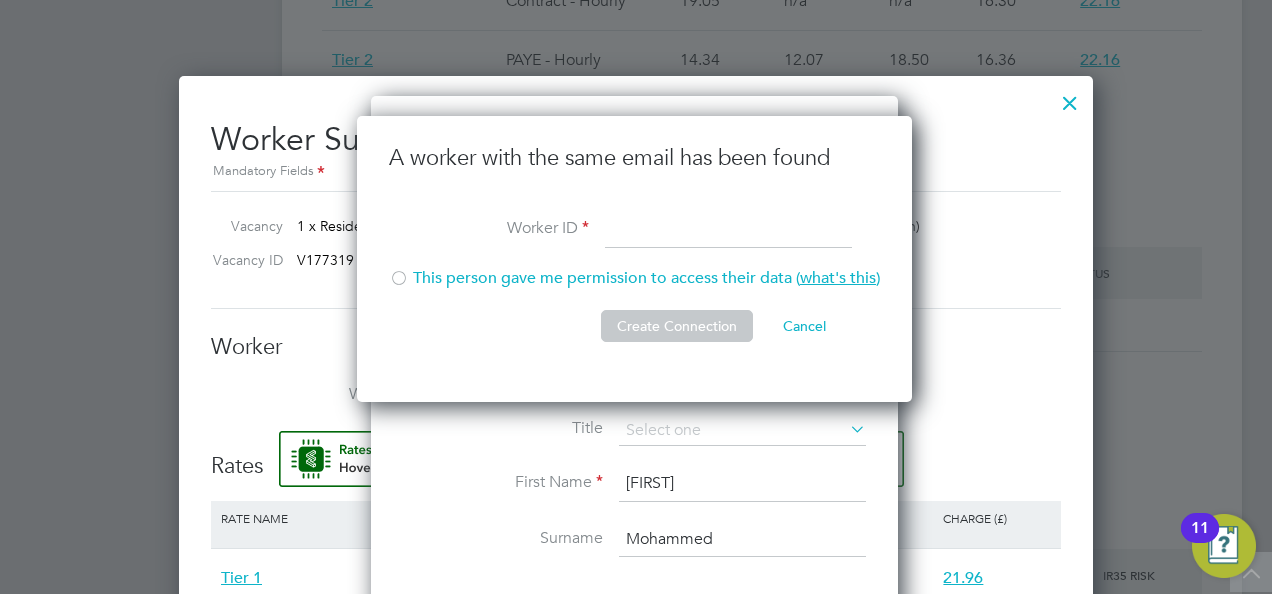 paste on "[PHONE]" 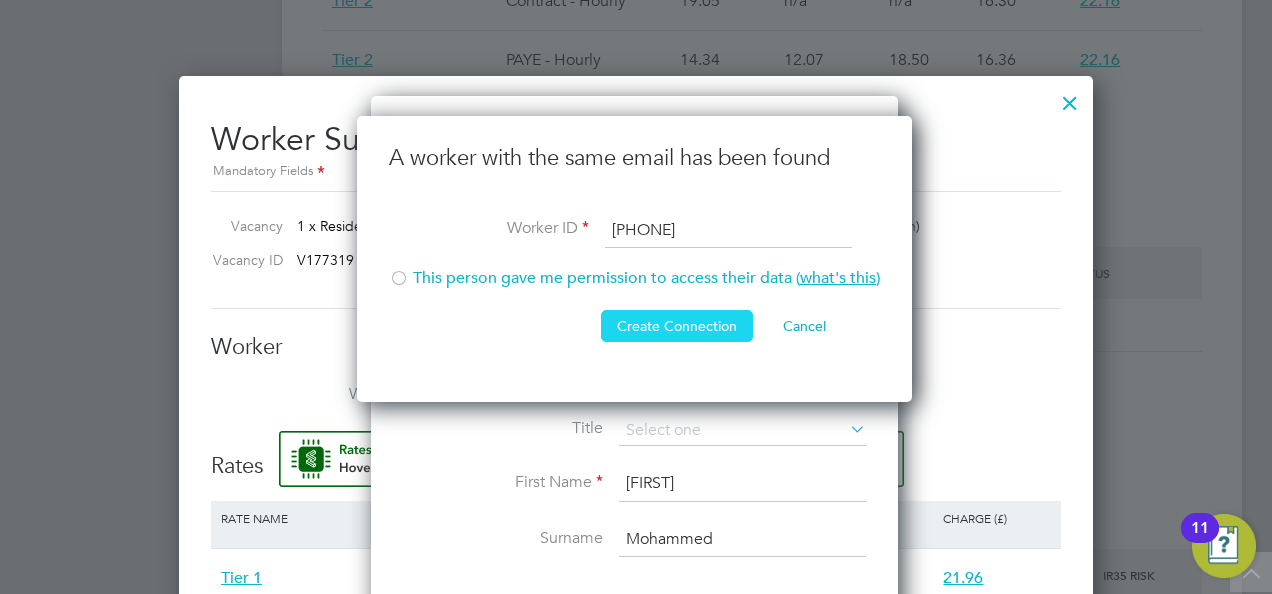 type on "[PHONE]" 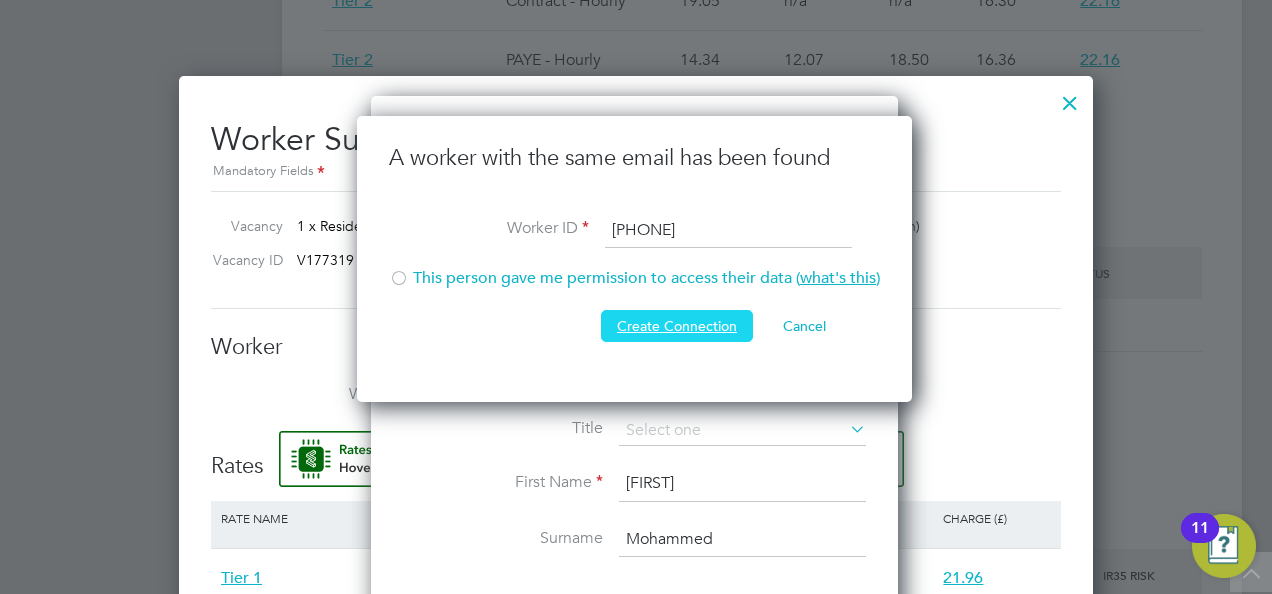 click on "Create Connection" 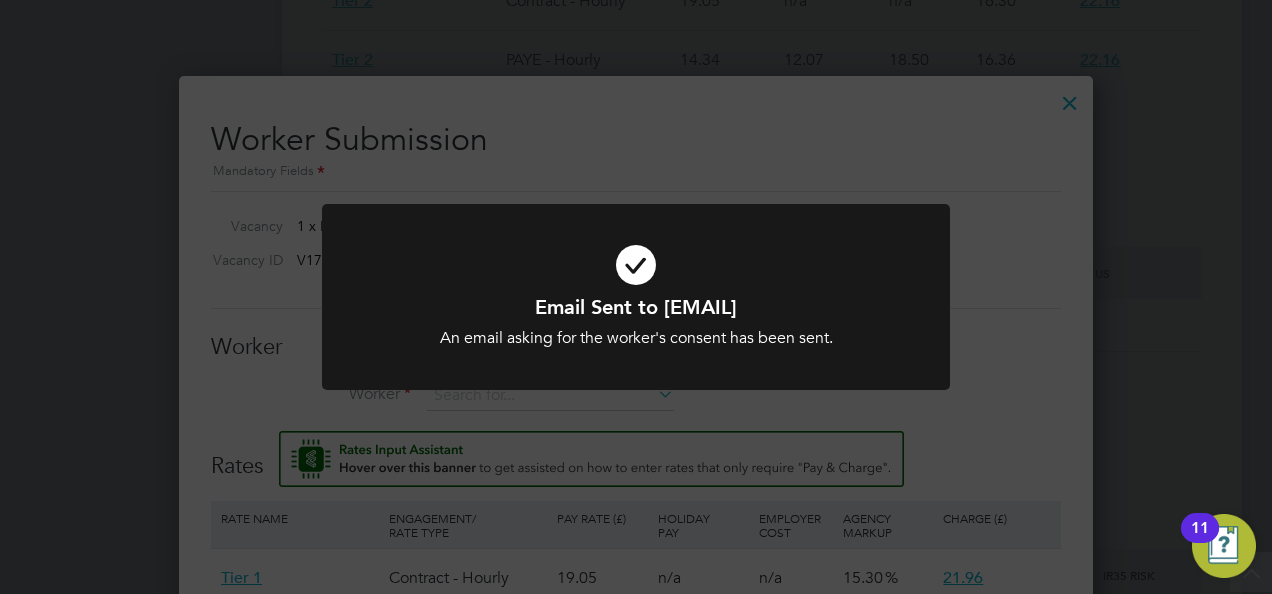 click on "Email Sent to [EMAIL] An email asking for the worker's consent has been sent. Cancel Okay" at bounding box center [636, 309] 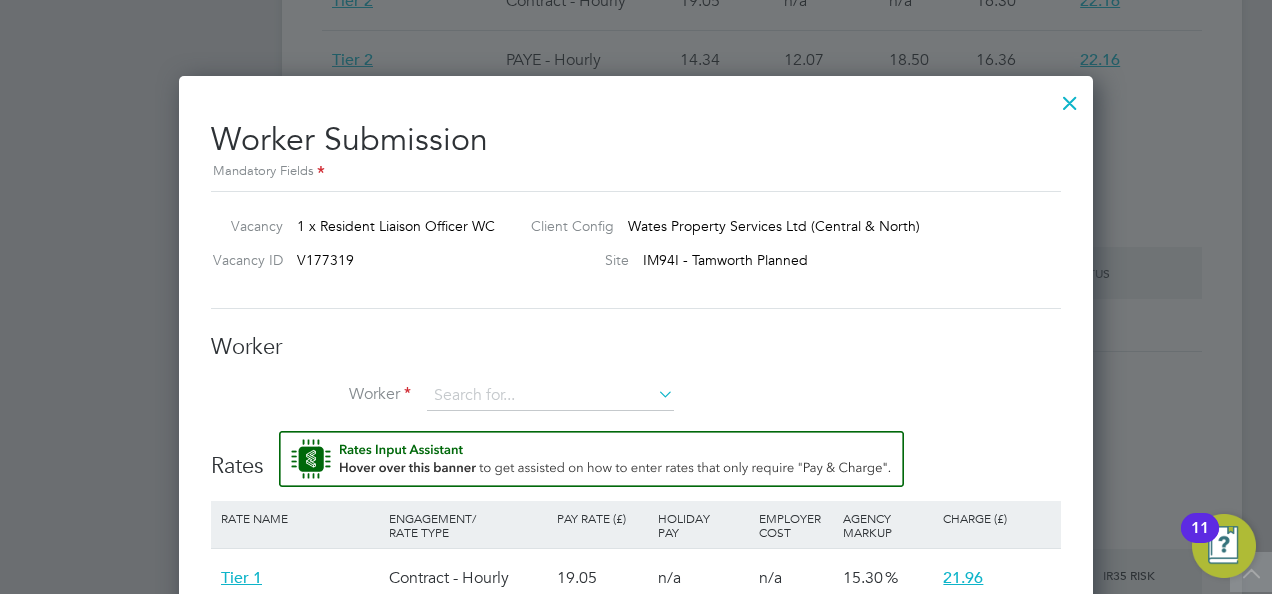 click on "Vacancy   1 x Resident Liaison Officer WC Client Config   Wates Property Services Ltd (Central & North) Vacancy ID   V177319 Site   IM94I - Tamworth Planned" at bounding box center [636, 250] 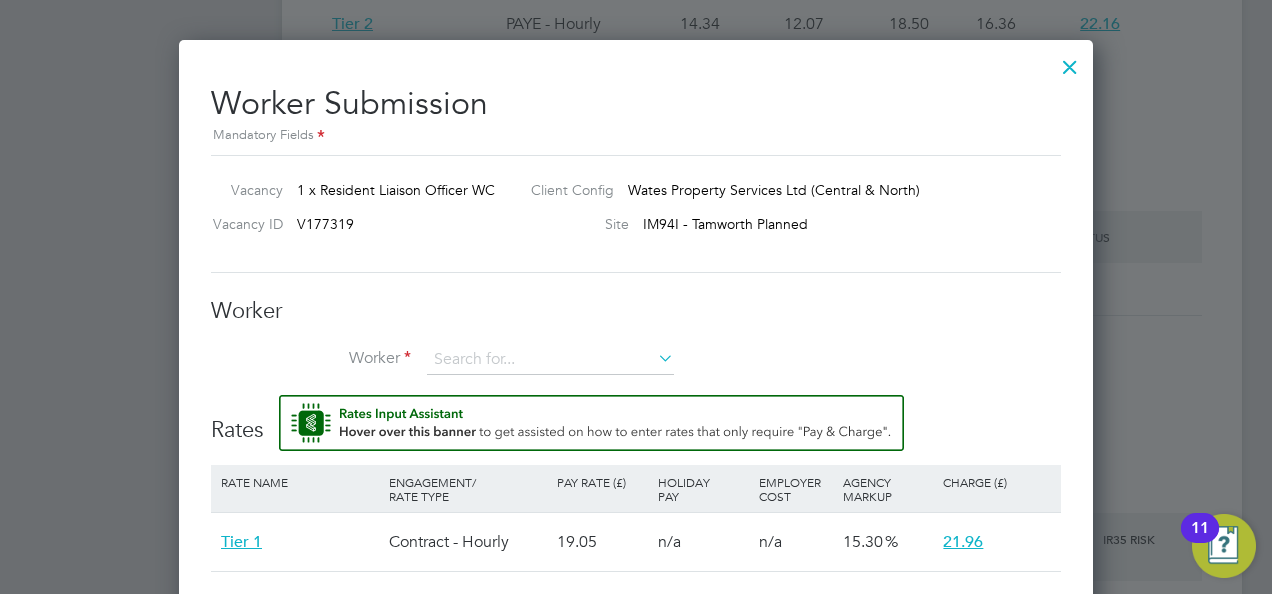 scroll, scrollTop: 1639, scrollLeft: 0, axis: vertical 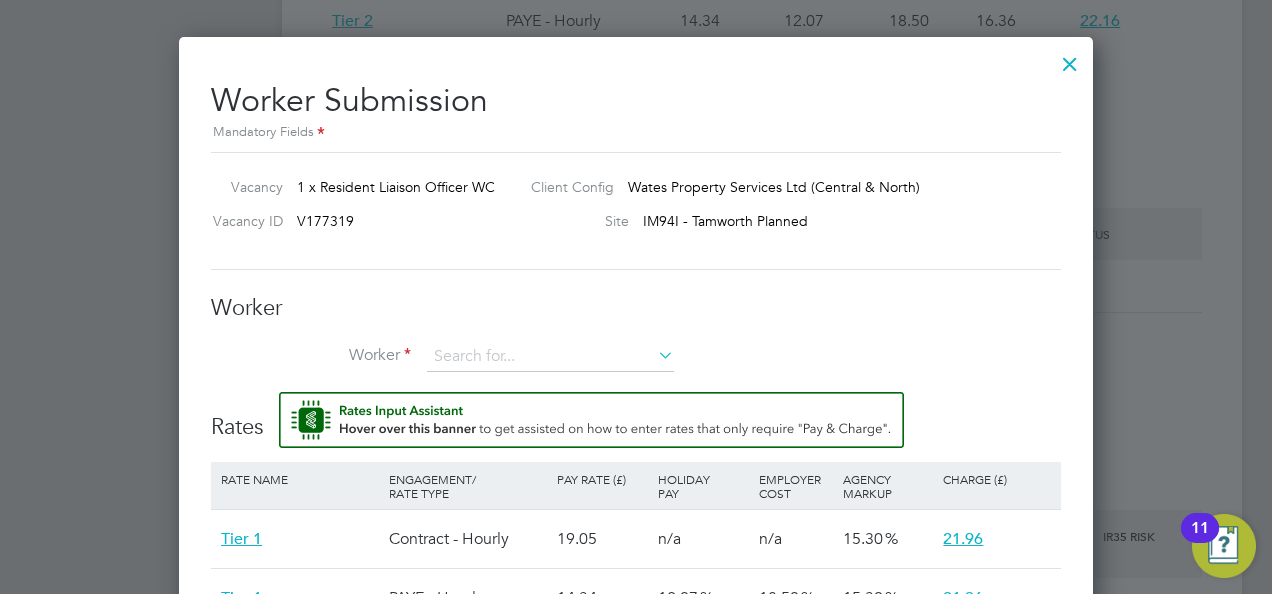 click at bounding box center (1070, 59) 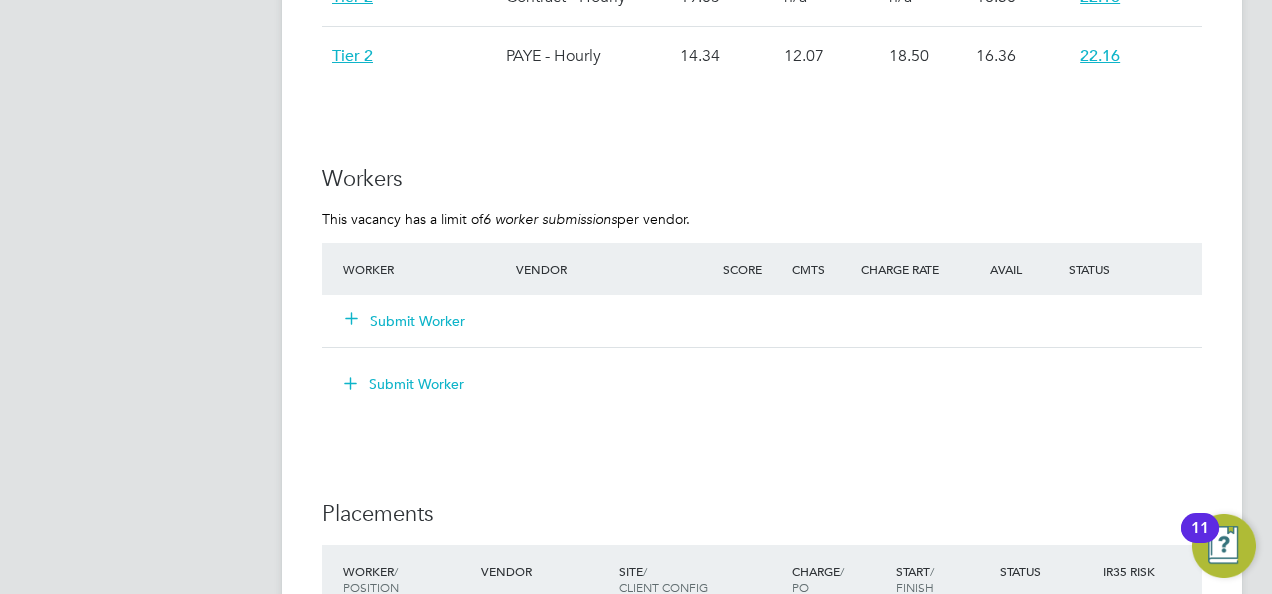 scroll, scrollTop: 1600, scrollLeft: 0, axis: vertical 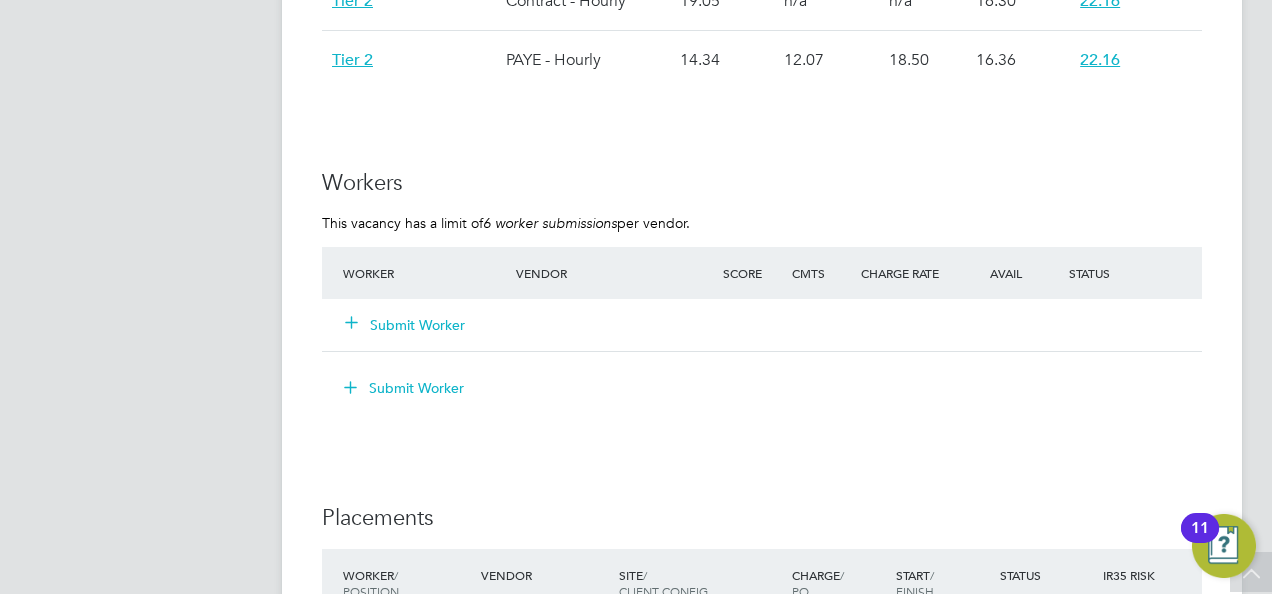 click on "Submit Worker" 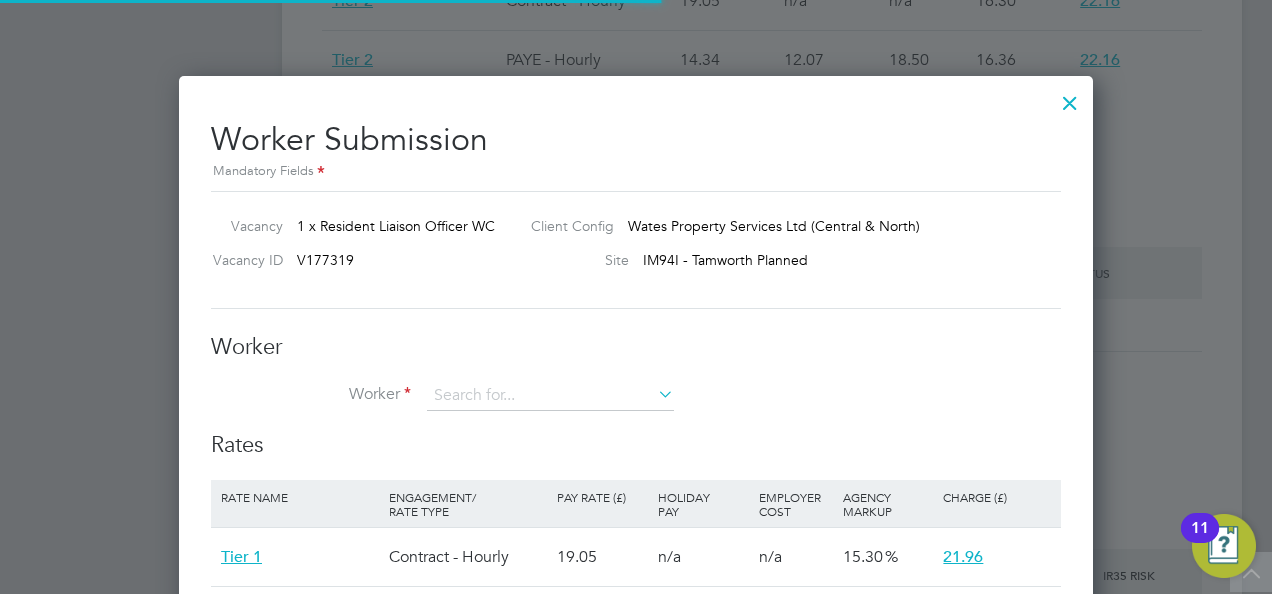 scroll, scrollTop: 10, scrollLeft: 10, axis: both 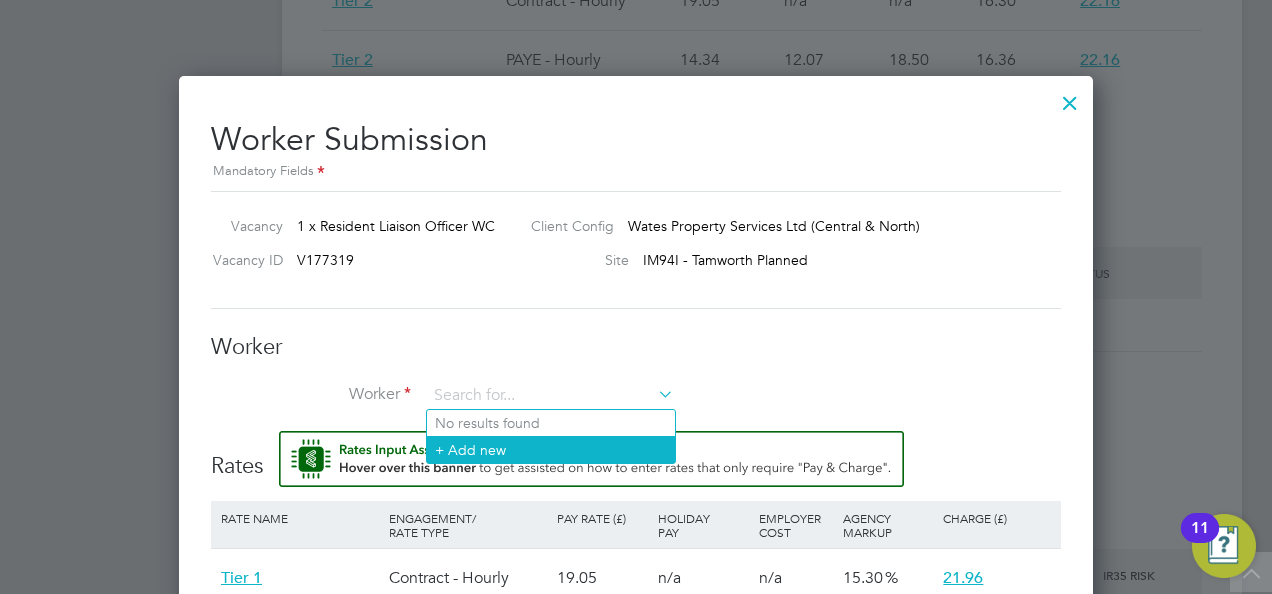 click on "+ Add new" 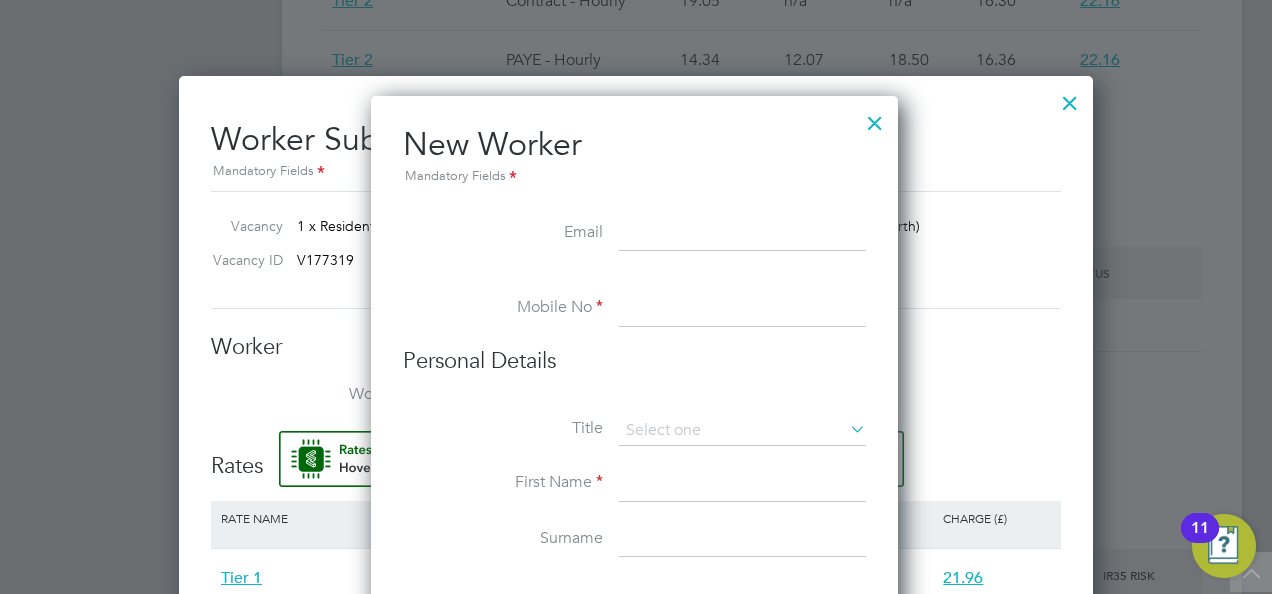 paste on "[PHONE]" 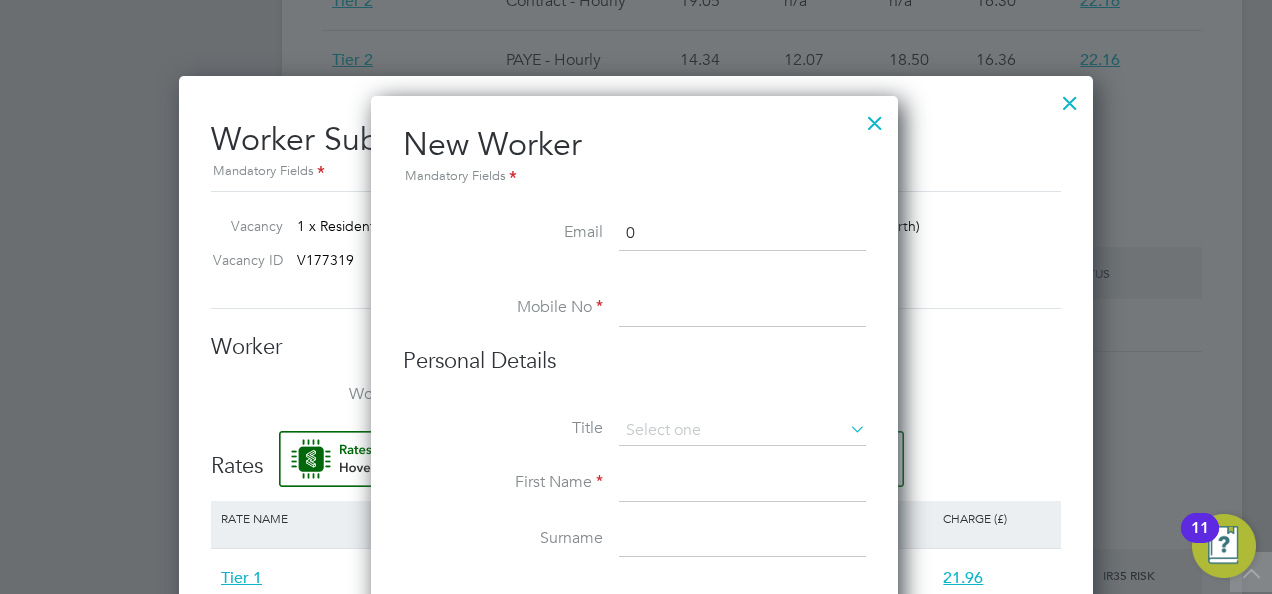 type on "0" 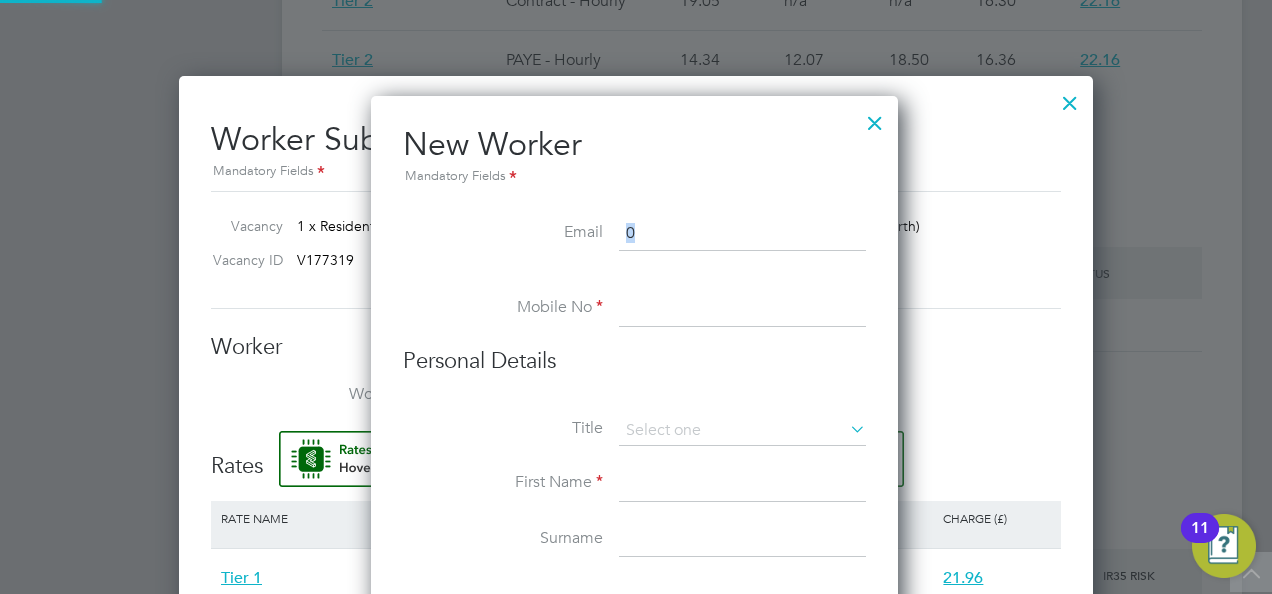 drag, startPoint x: 726, startPoint y: 256, endPoint x: 694, endPoint y: 283, distance: 41.868843 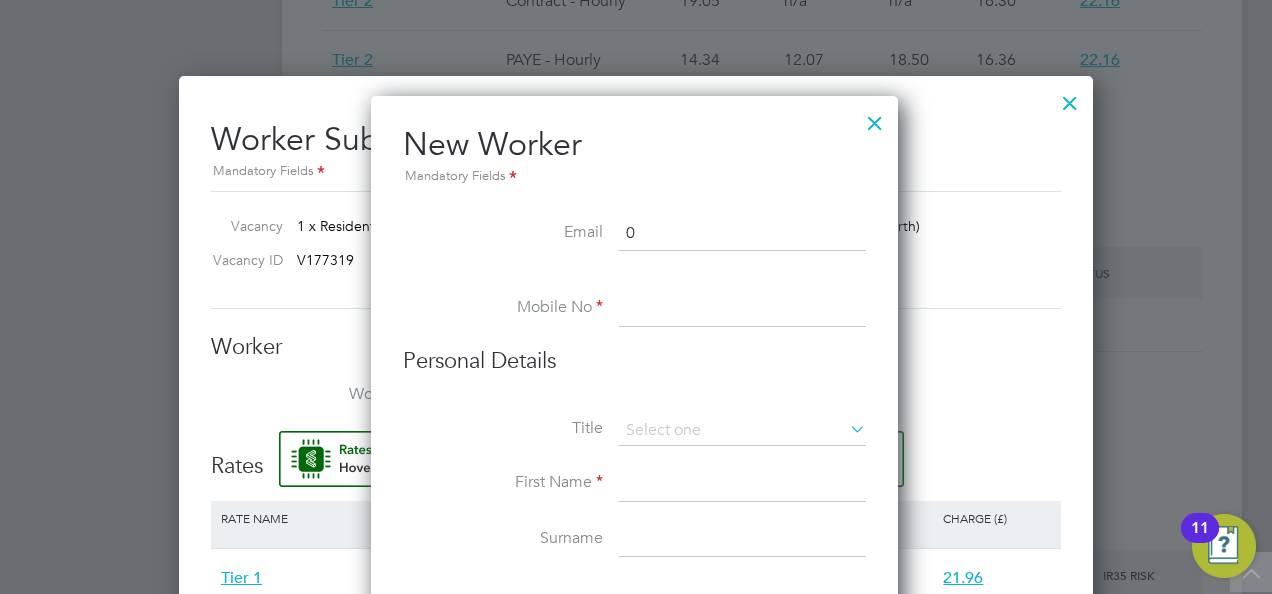click on "0" at bounding box center (742, 234) 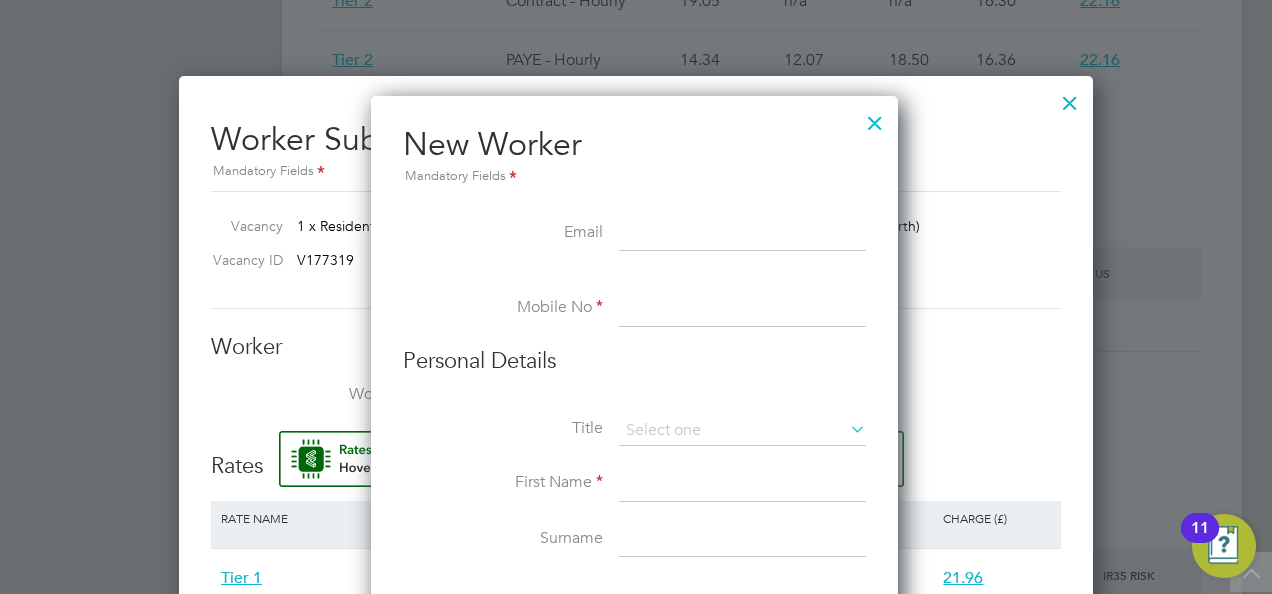 type 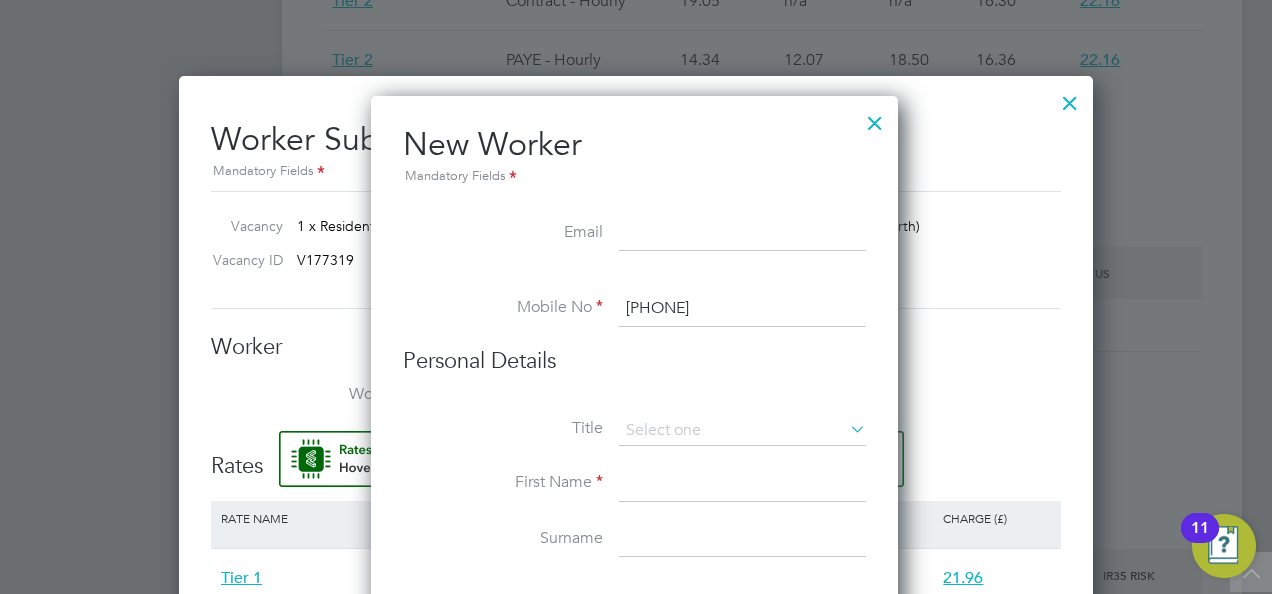 type on "[PHONE]" 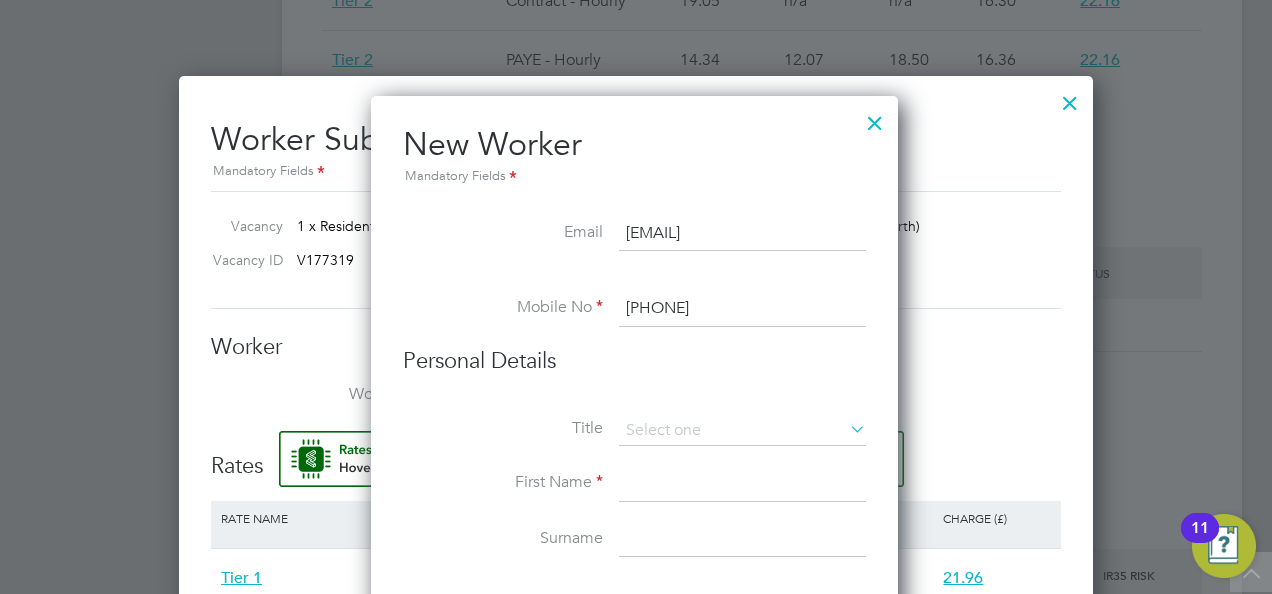 type on "[EMAIL]" 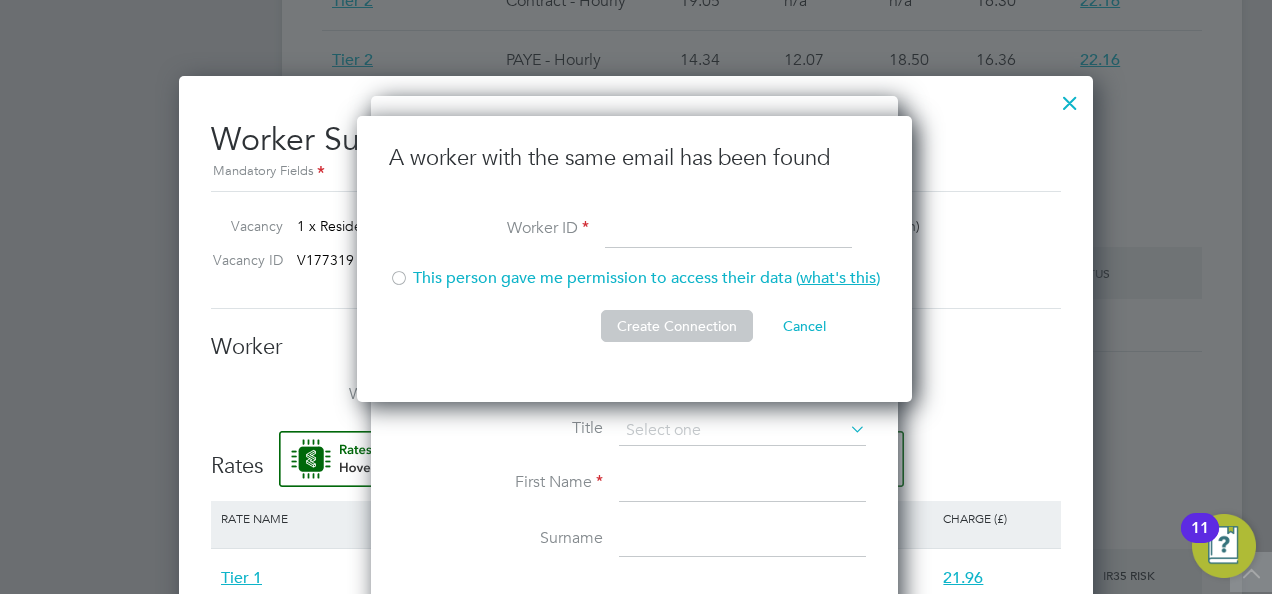 click on "New Worker Mandatory Fields Email   [EMAIL] Mobile No   [PHONE] Personal Details Title   First Name   Surname   Worker ID   Address       Post code   Date of Birth   Gender   National Insurance No.   Right To Work  Add right to work document Country and citizenship Country the worker will be working in United Kingdom The worker is:   a citizen of United Kingdom   from the EU, EEA or Switzerland   from the Channel Islands or the Isle of Man   from somewhere else Engagement Type Engagement Type   Compliance Documents Showing   00 Documents Add document manually Document Name Tags Required Required Action Register Worker  or  Cancel" at bounding box center (634, 946) 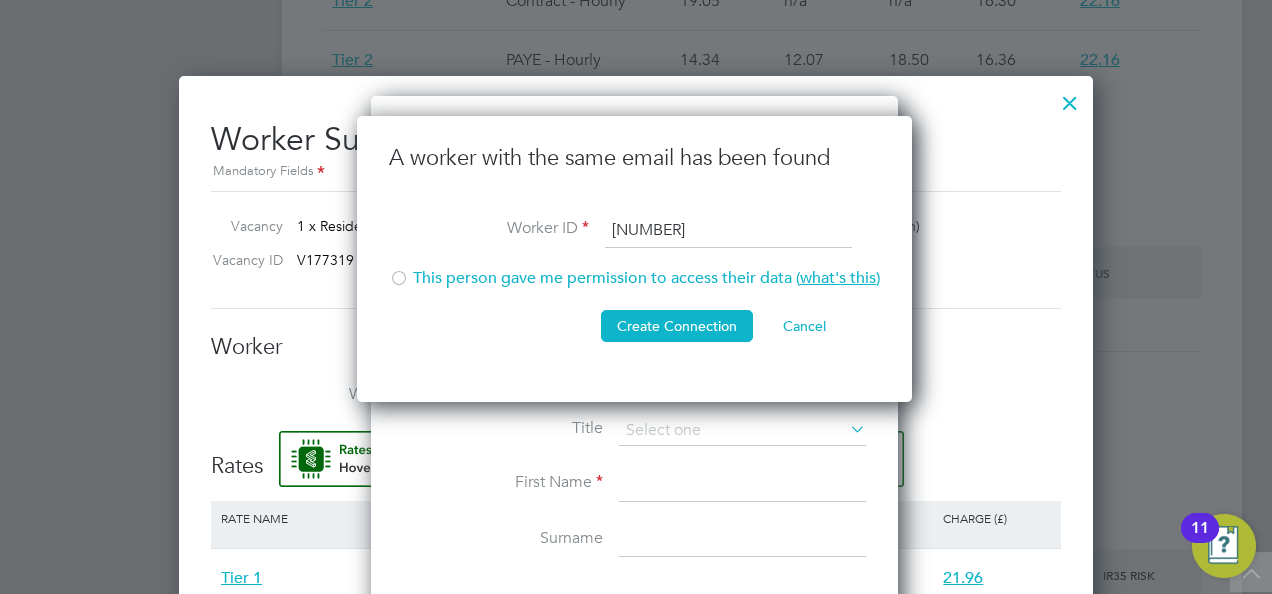 type on "[NUMBER]" 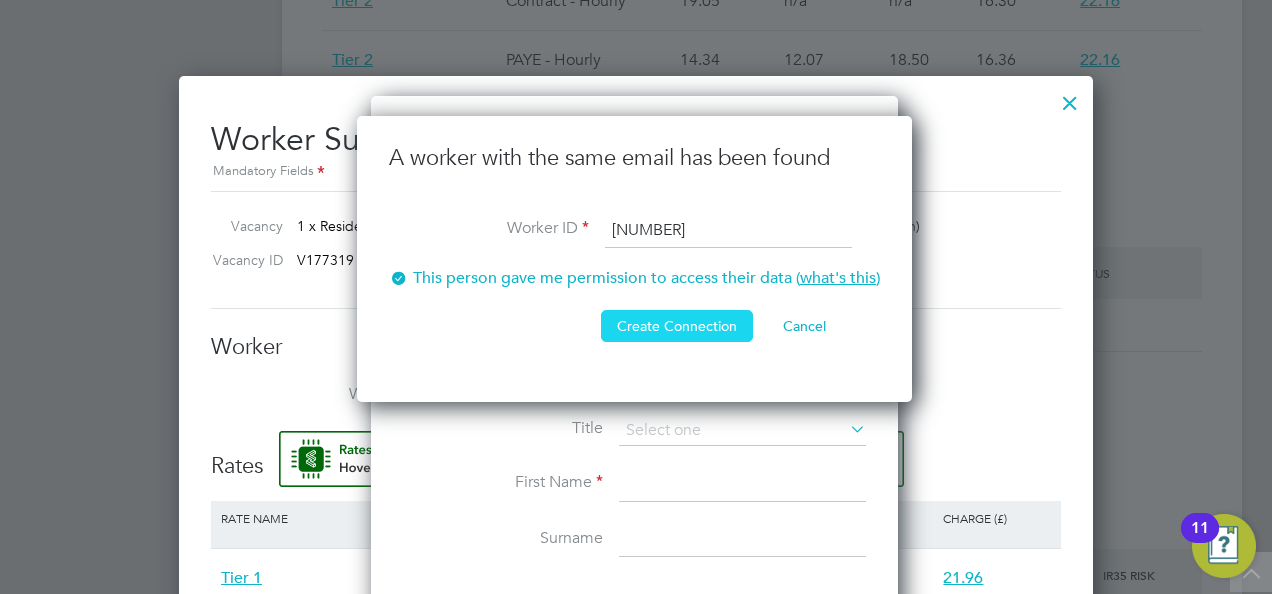 click on "Create Connection" 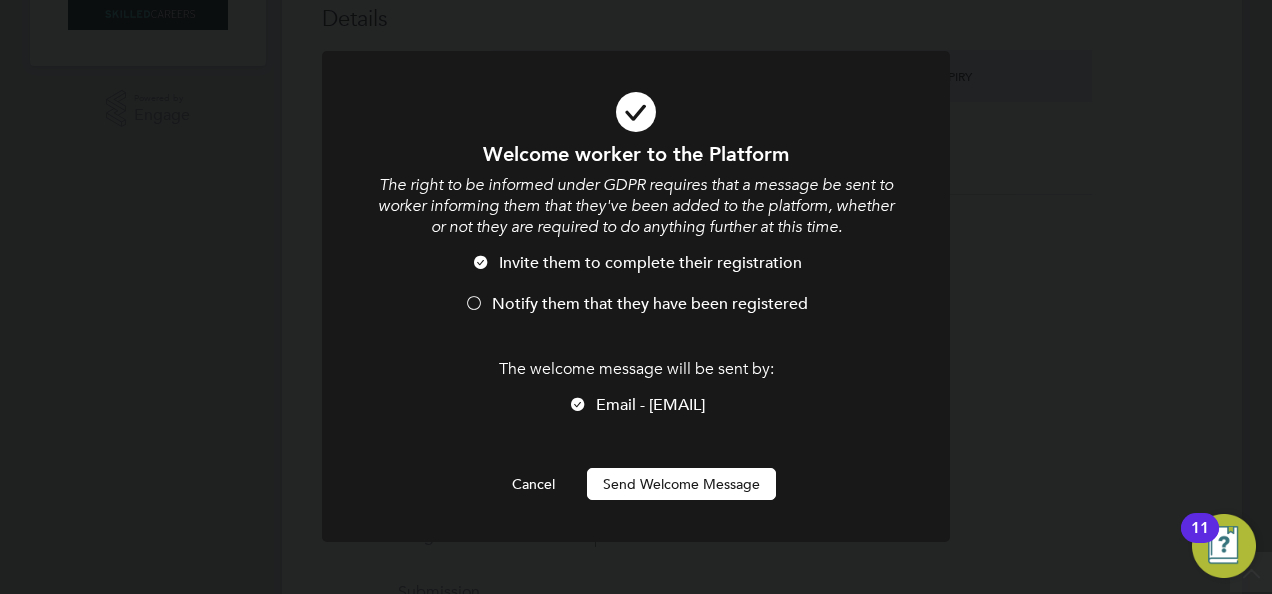 scroll, scrollTop: 0, scrollLeft: 0, axis: both 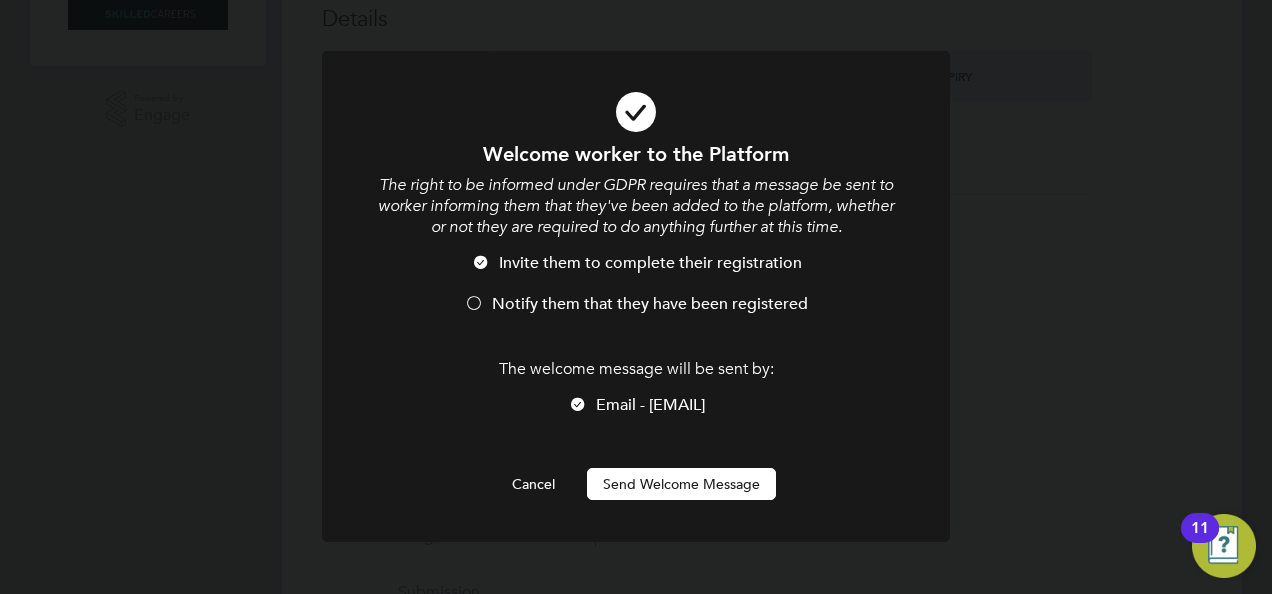 click at bounding box center (474, 305) 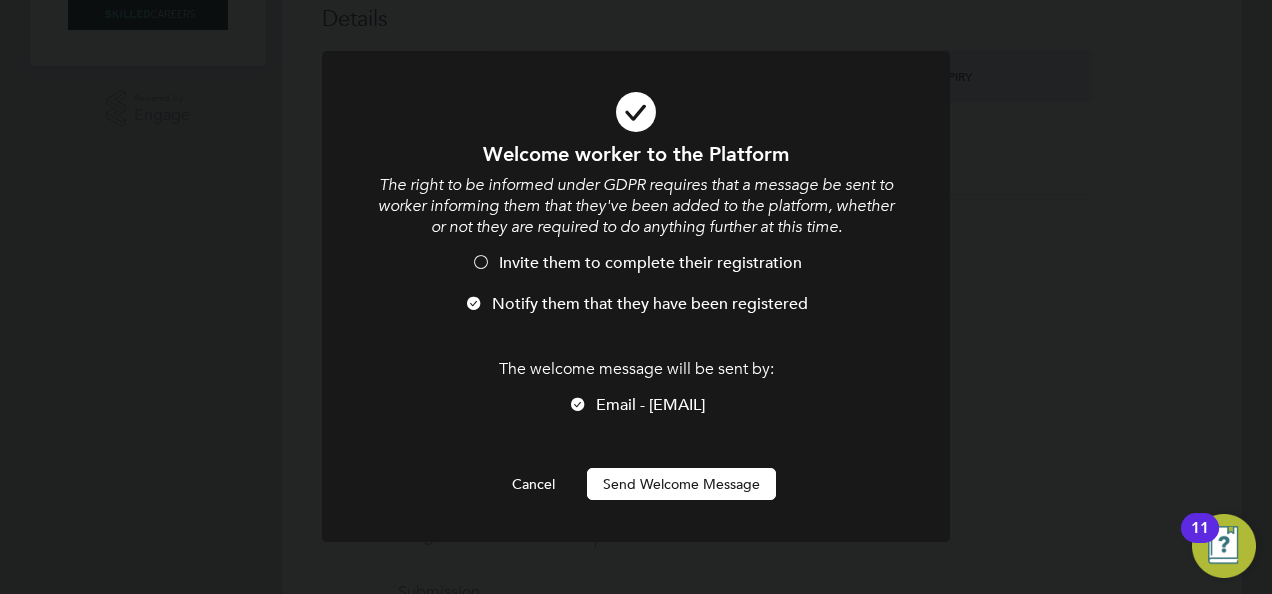 click on "Send Welcome Message" at bounding box center (681, 484) 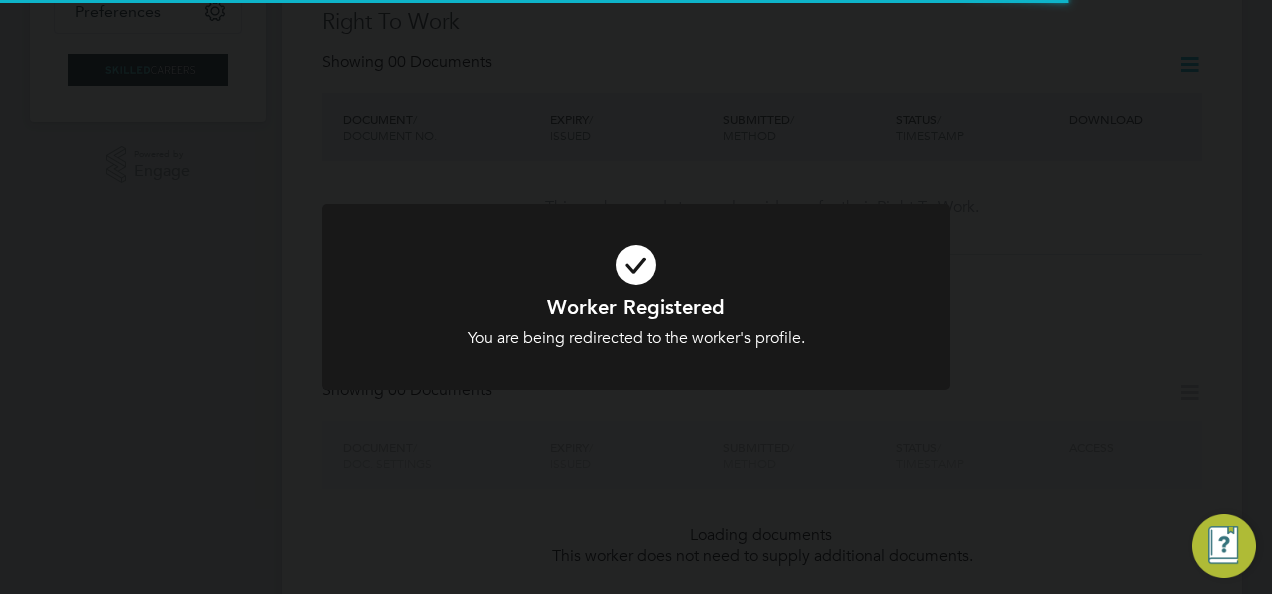 scroll, scrollTop: 1597, scrollLeft: 0, axis: vertical 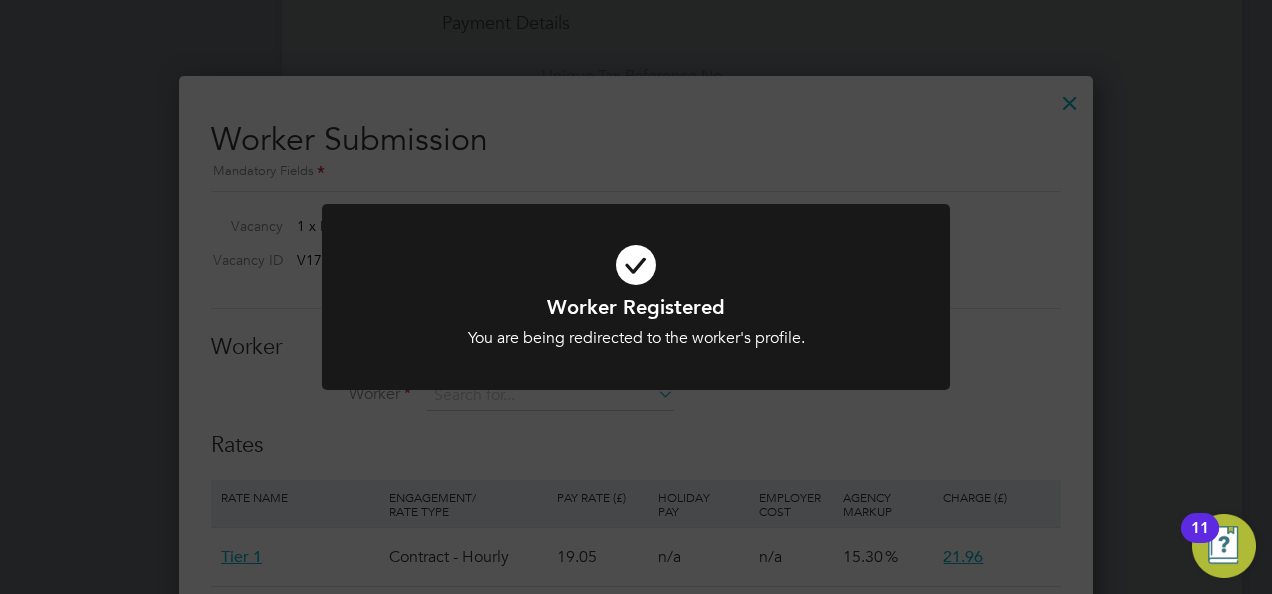 click on "Worker Registered You are being redirected to the worker's profile. Cancel Okay" 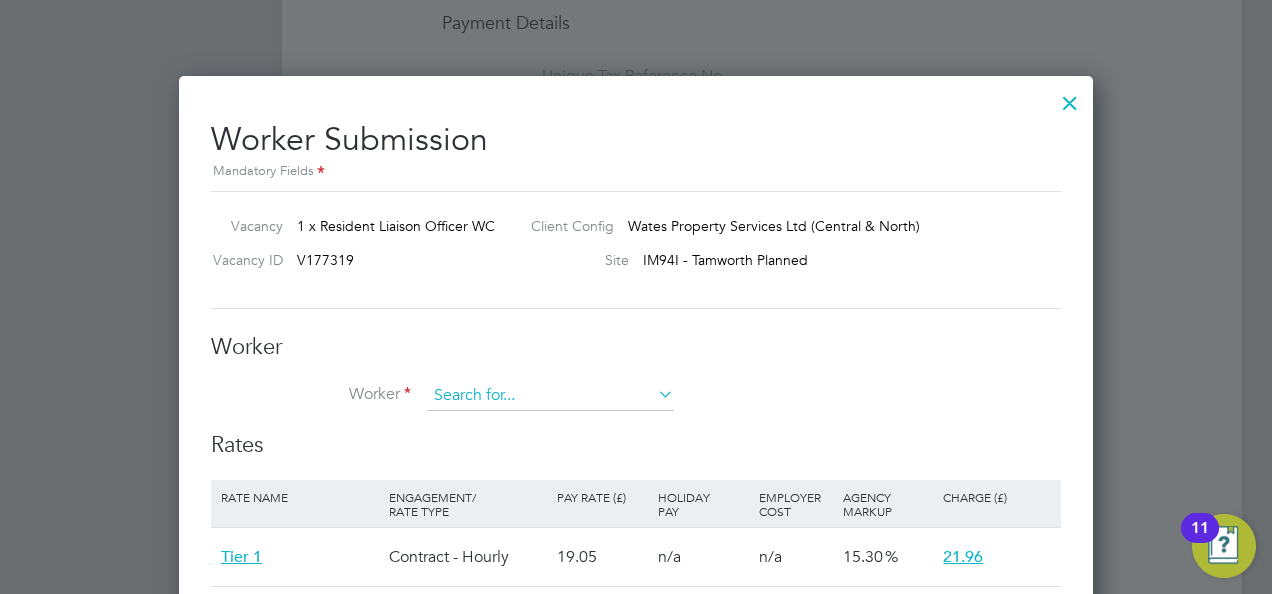 click at bounding box center [550, 396] 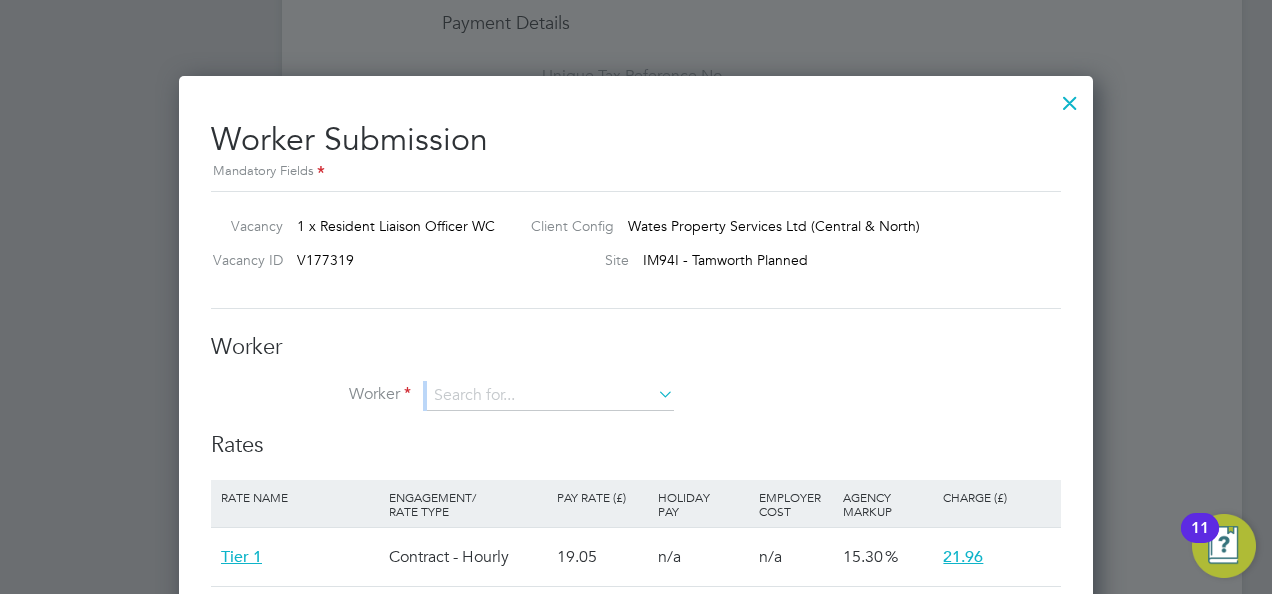 drag, startPoint x: 679, startPoint y: 321, endPoint x: 594, endPoint y: 374, distance: 100.16985 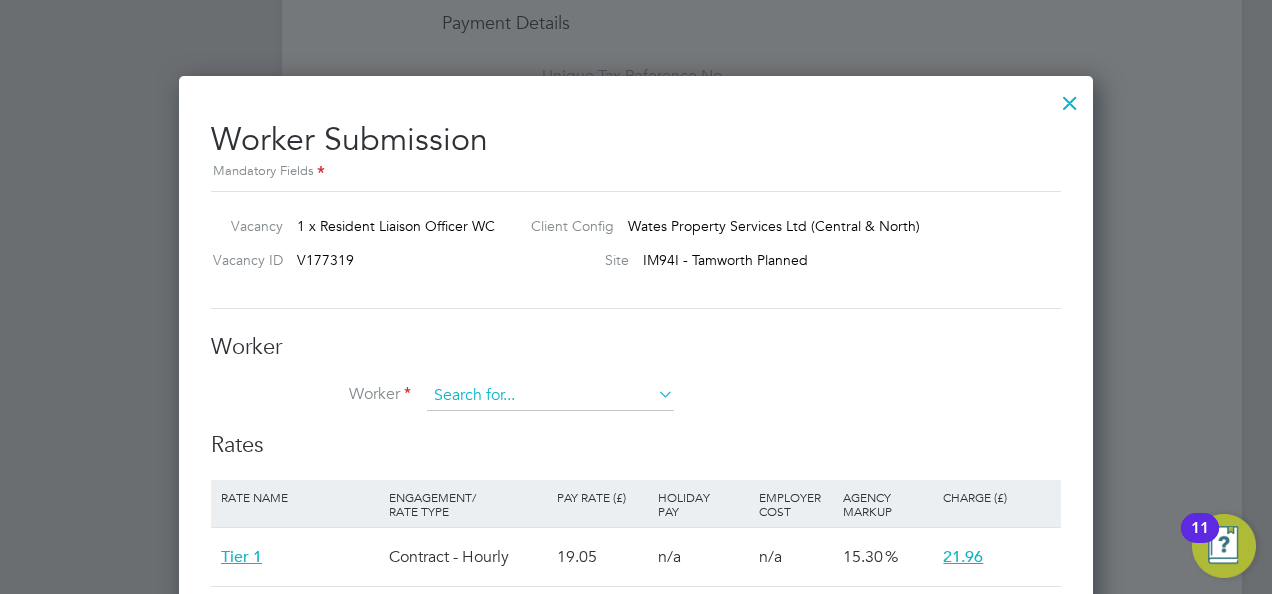 drag, startPoint x: 594, startPoint y: 374, endPoint x: 554, endPoint y: 394, distance: 44.72136 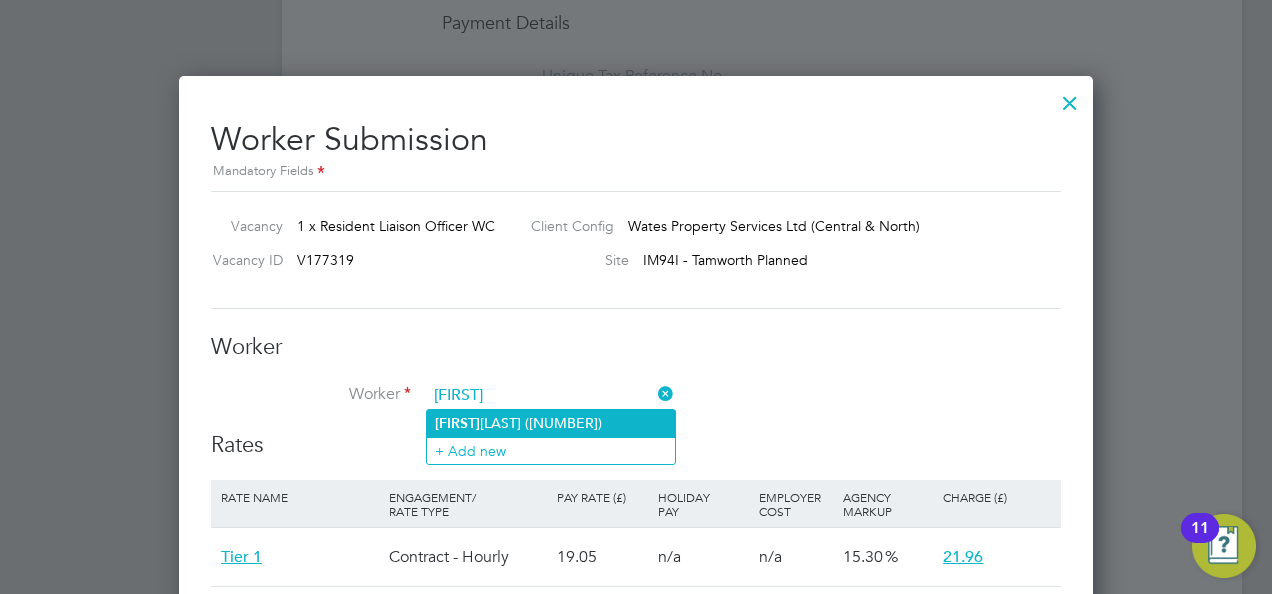 click on "[FIRST]  [LAST] ([NUMBER])" 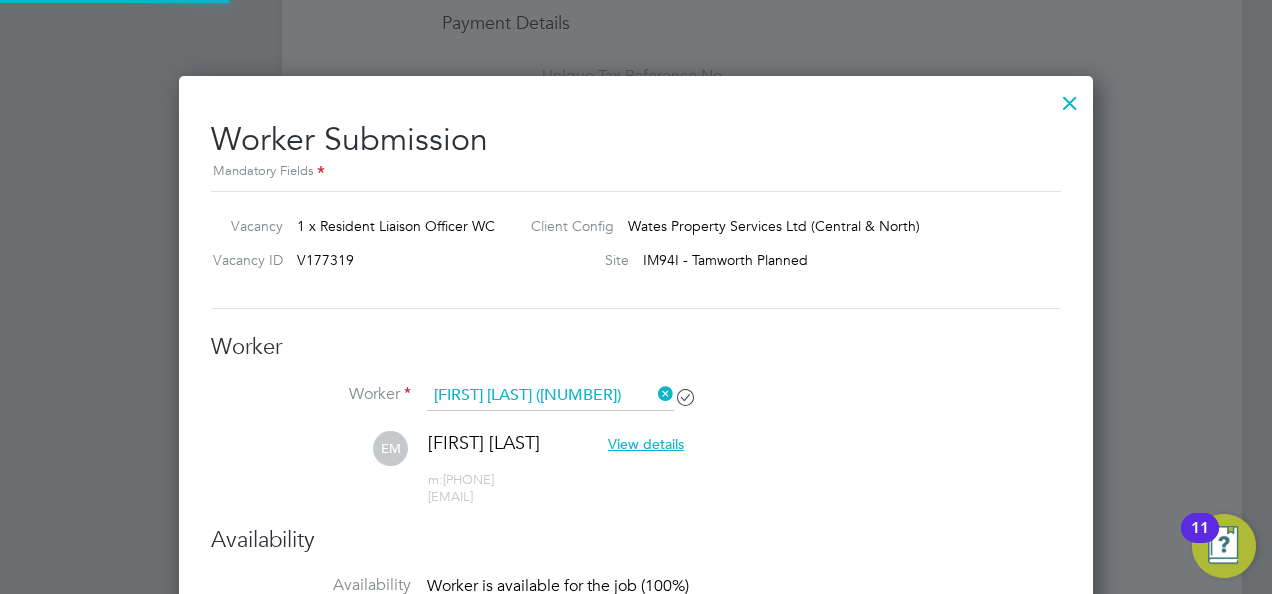 scroll, scrollTop: 10, scrollLeft: 10, axis: both 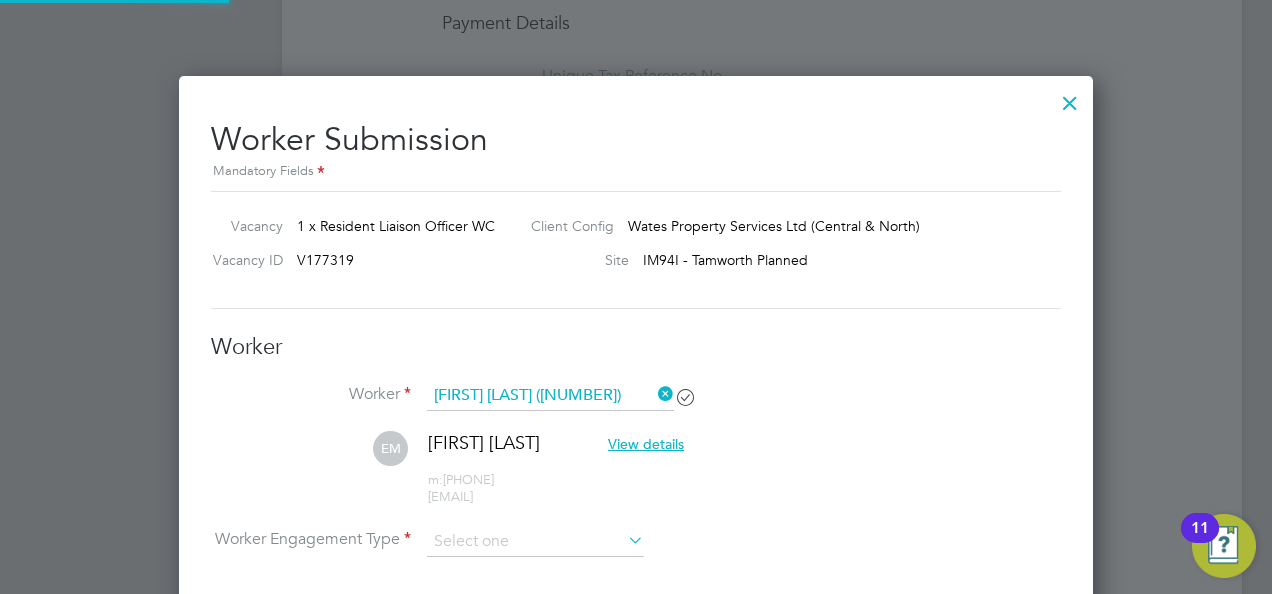 click on "[FIRST] [LAST]   View details m:  [PHONE]   [EMAIL]" at bounding box center [636, 478] 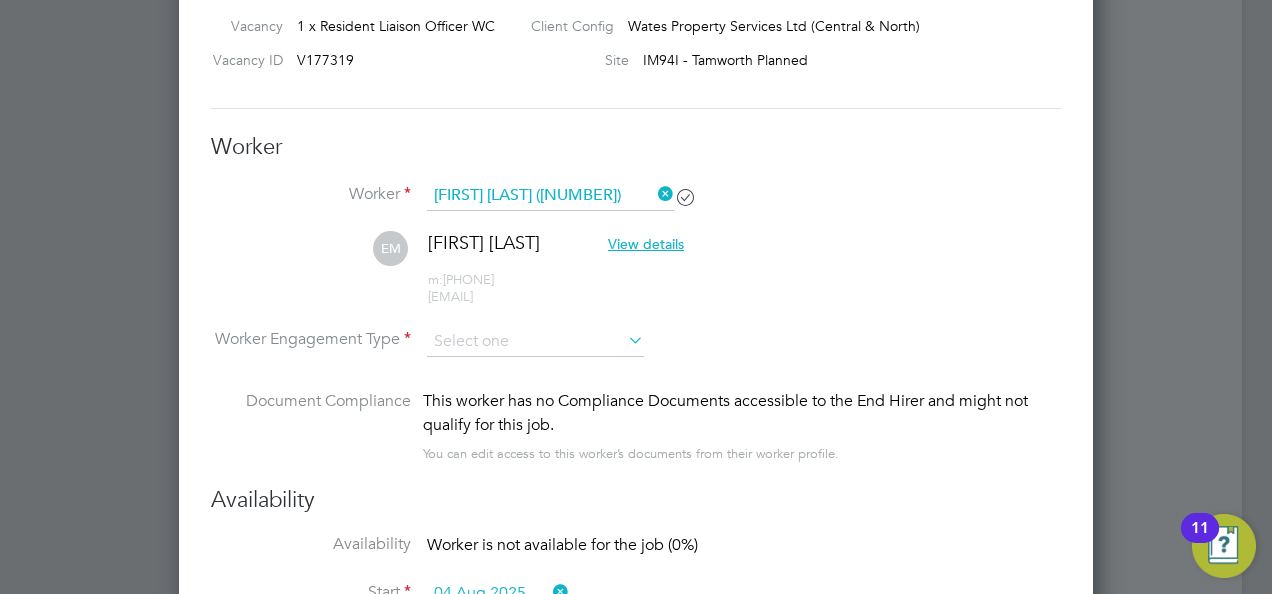 scroll, scrollTop: 1840, scrollLeft: 0, axis: vertical 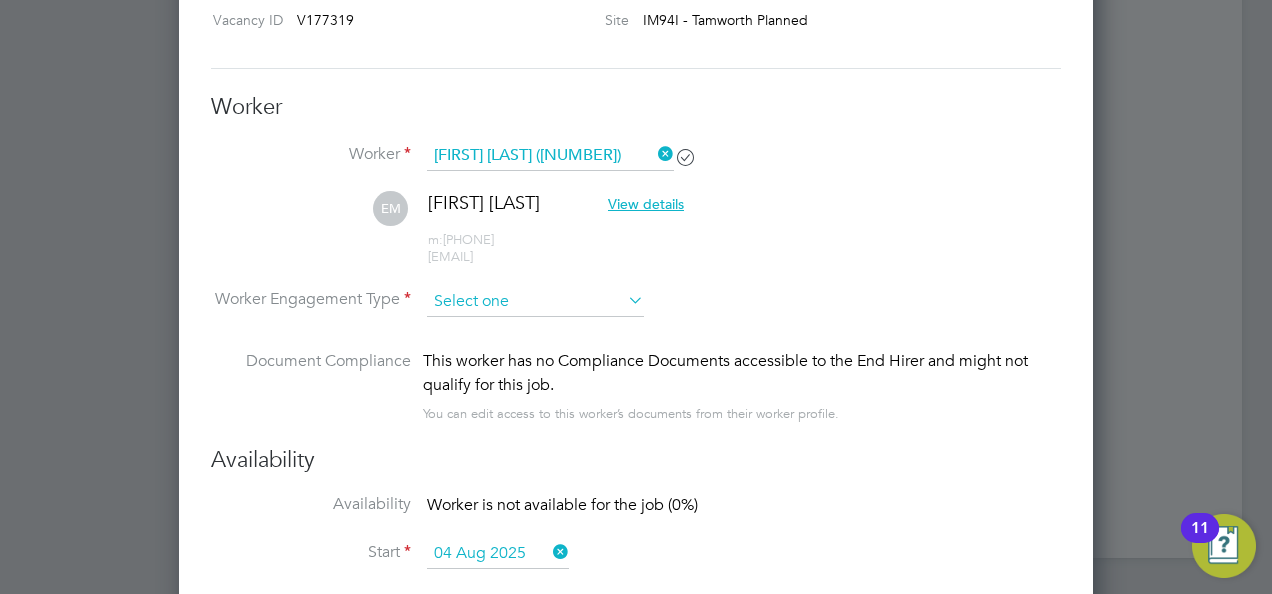click at bounding box center (535, 302) 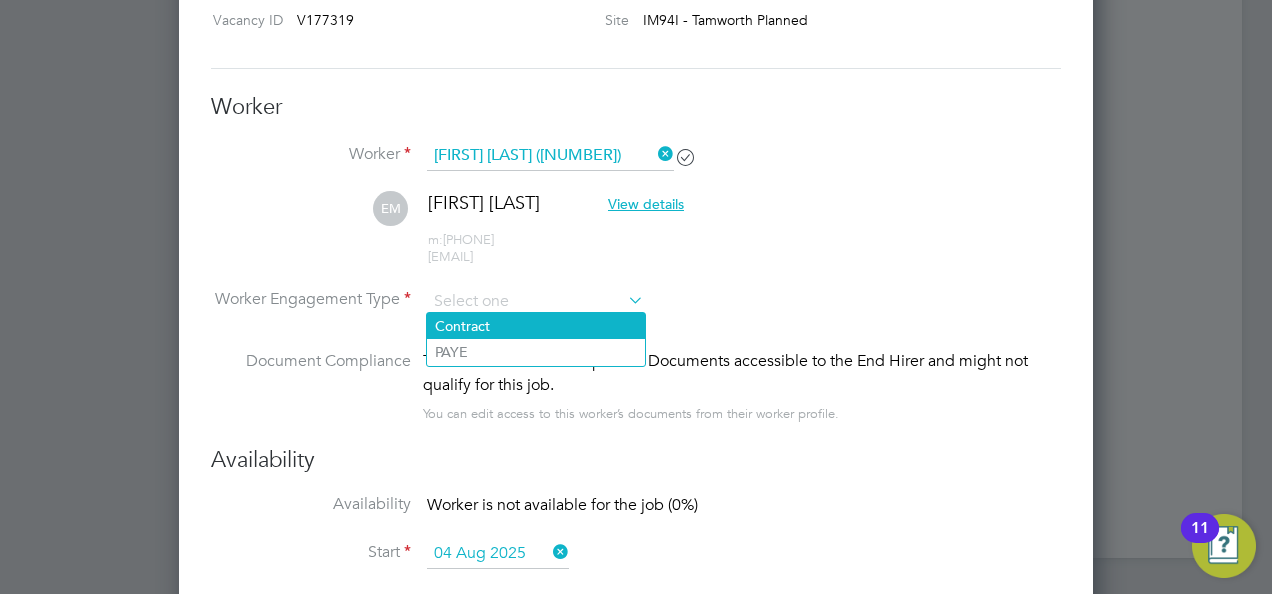 click on "Contract" 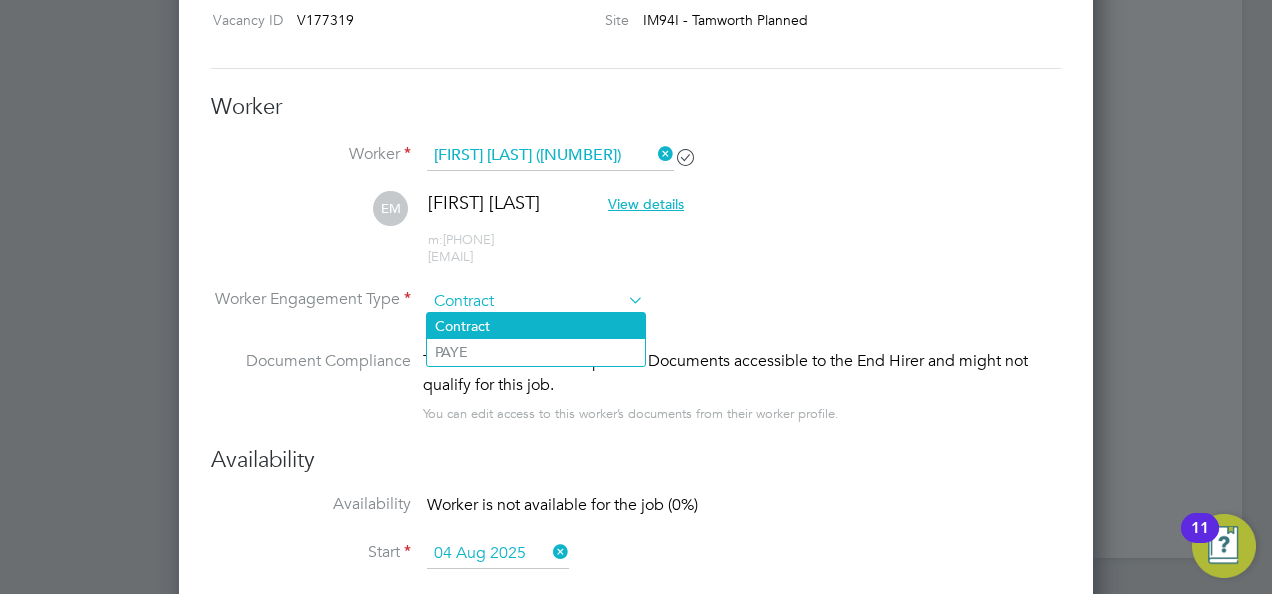 scroll, scrollTop: 10, scrollLeft: 10, axis: both 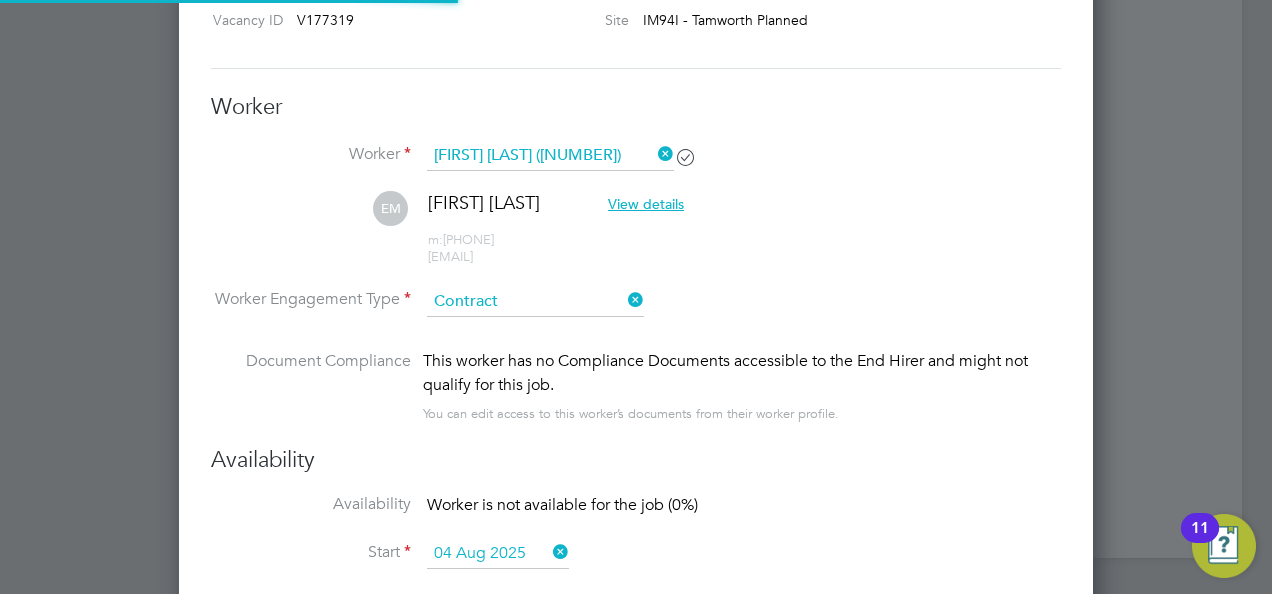 click on "[FIRST] [LAST]   View details m:  [PHONE]   [EMAIL]" at bounding box center [636, 238] 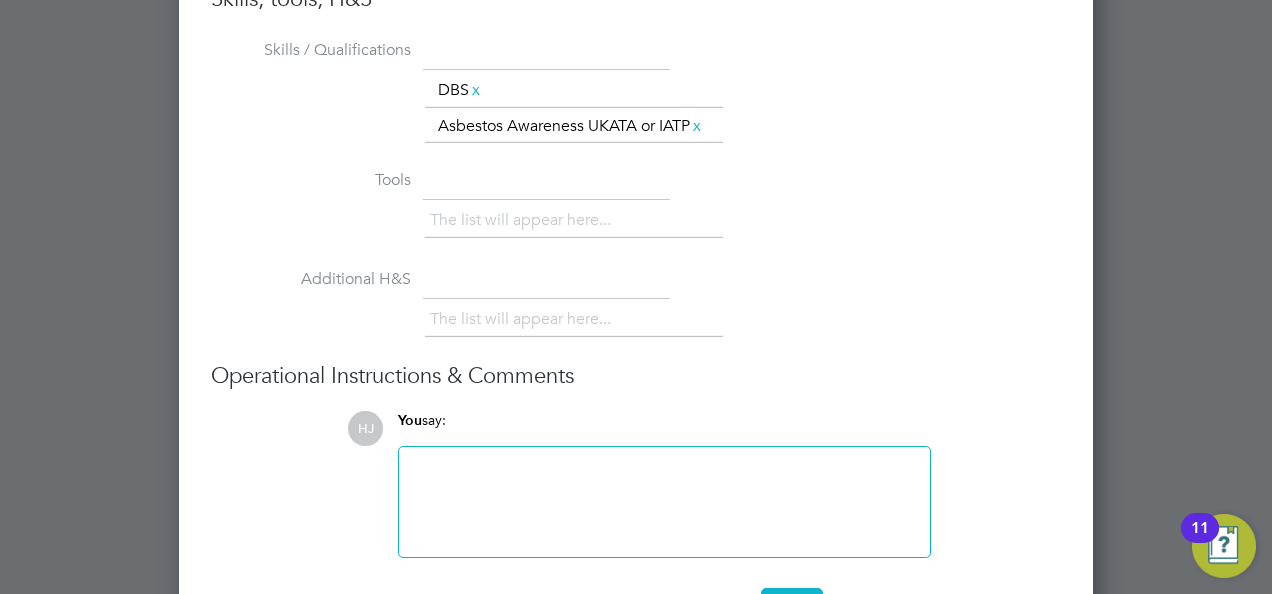 scroll, scrollTop: 2877, scrollLeft: 0, axis: vertical 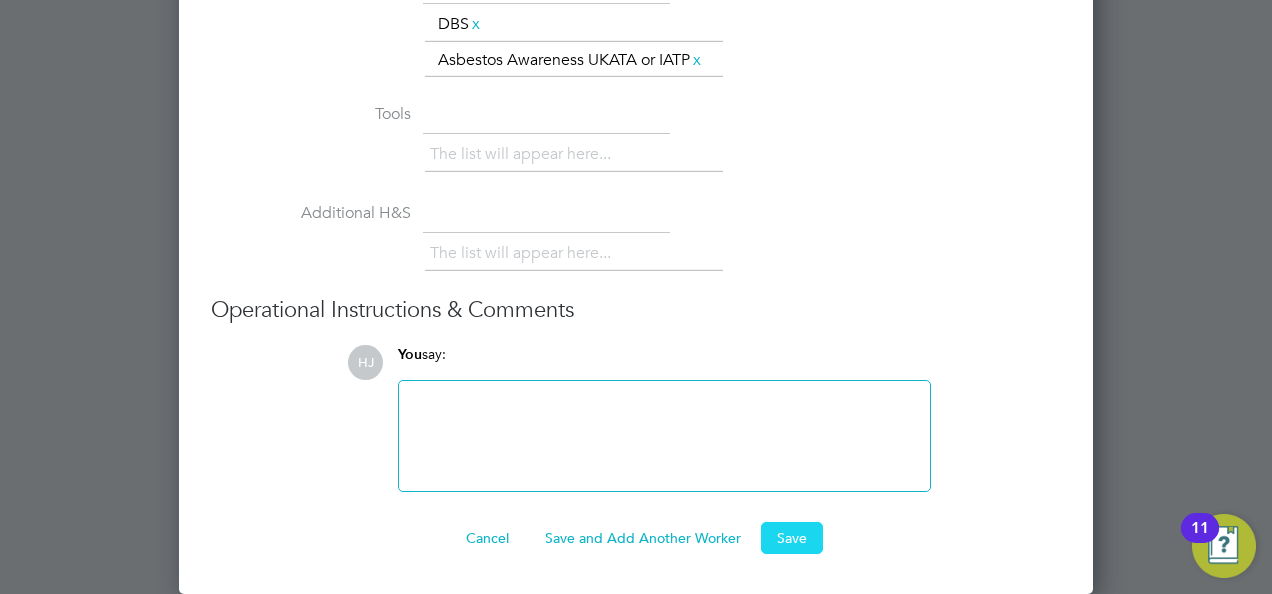 click on "Save" at bounding box center [792, 538] 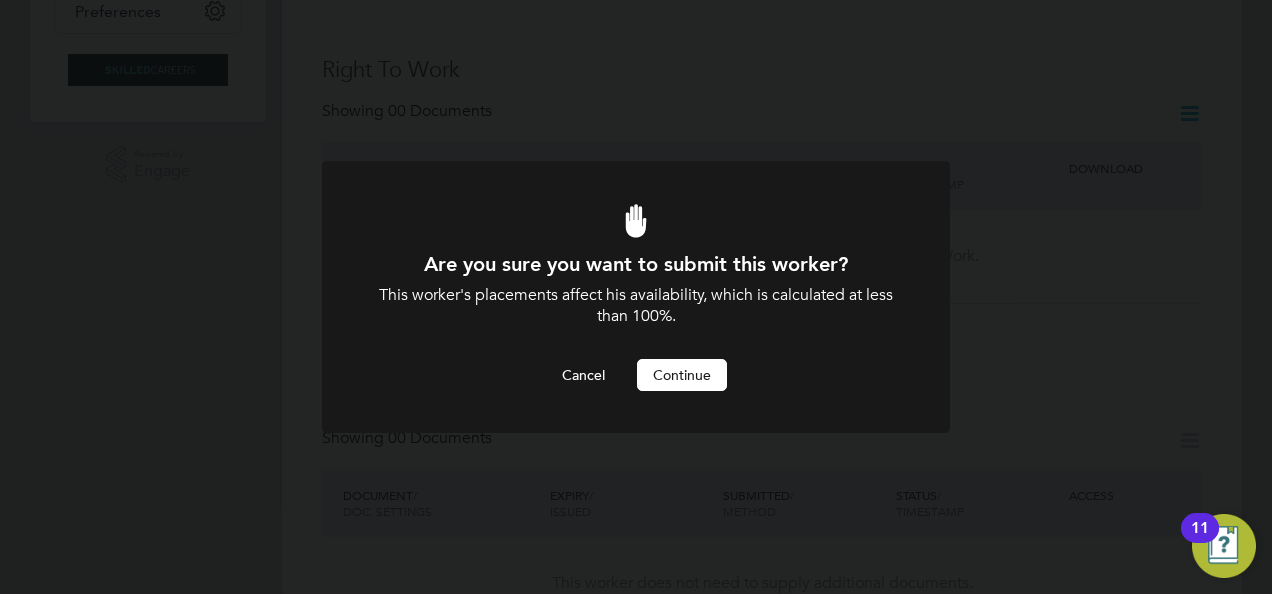 scroll, scrollTop: 0, scrollLeft: 0, axis: both 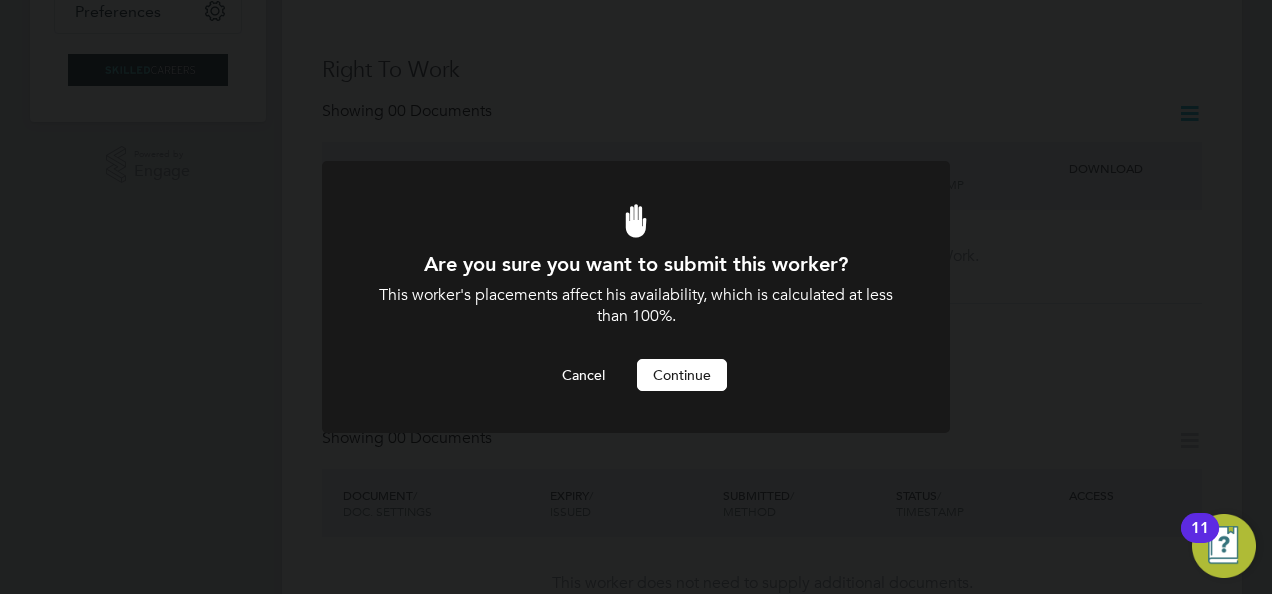 click on "Continue" at bounding box center [682, 375] 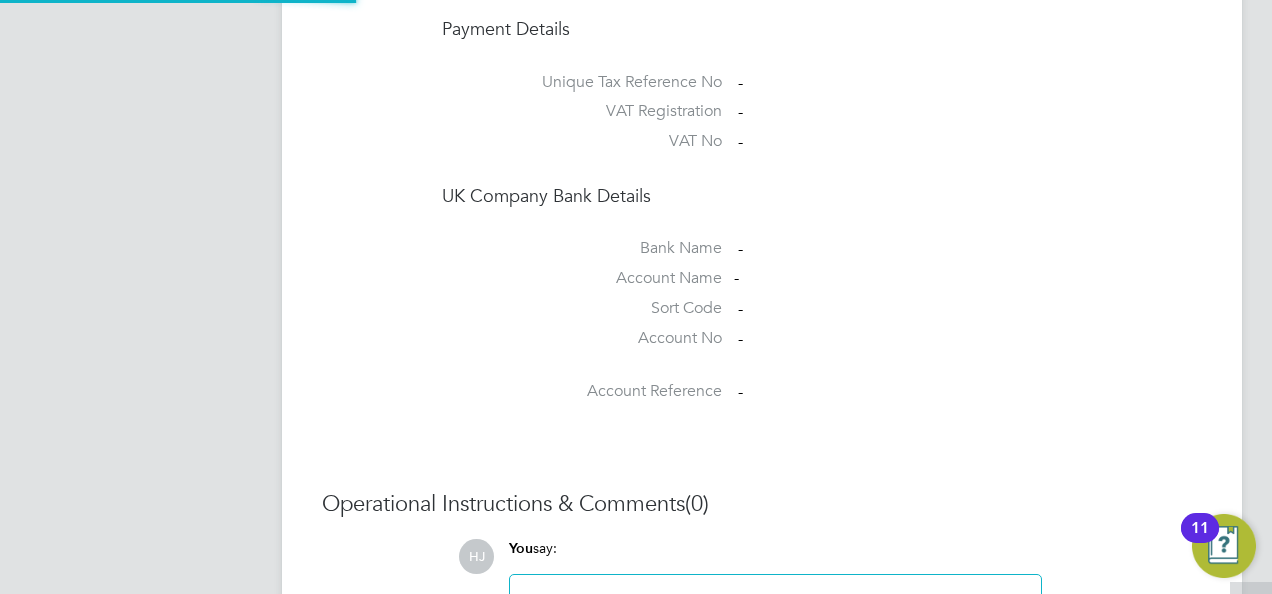 scroll, scrollTop: 1600, scrollLeft: 0, axis: vertical 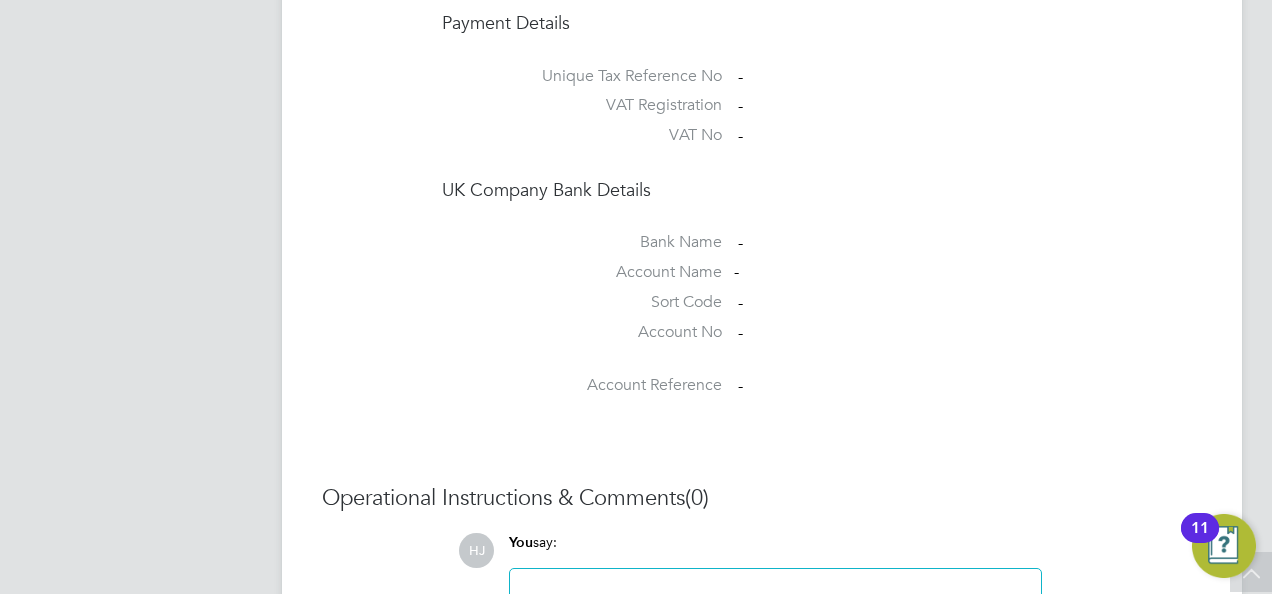 click on "Account No   -" 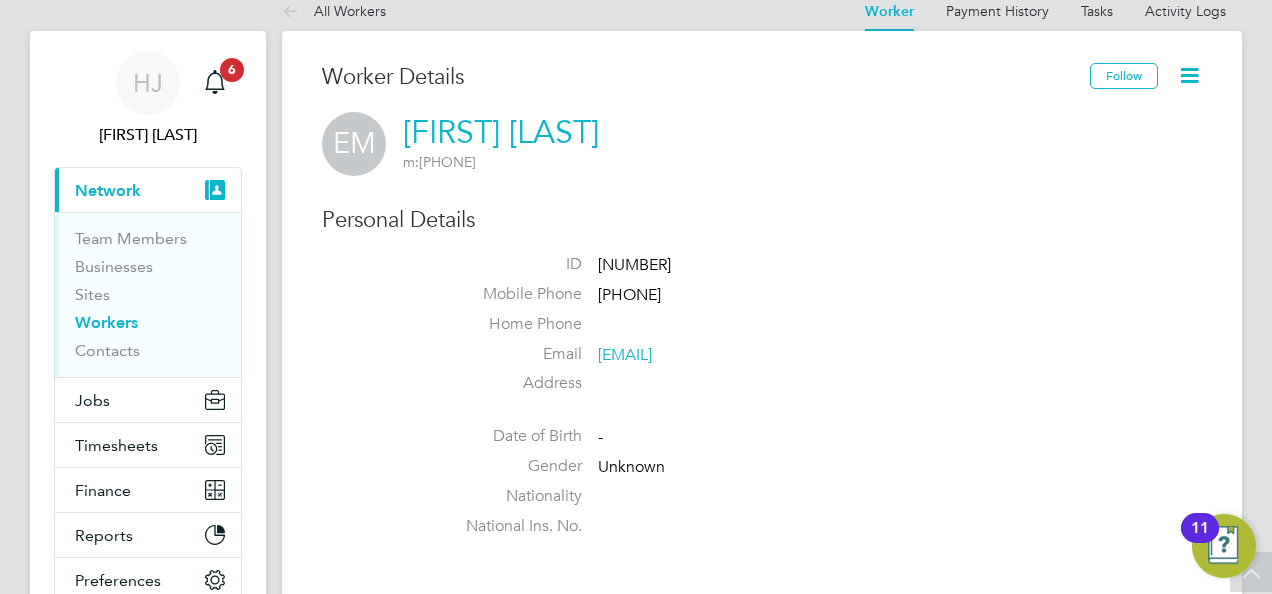 scroll, scrollTop: 0, scrollLeft: 0, axis: both 